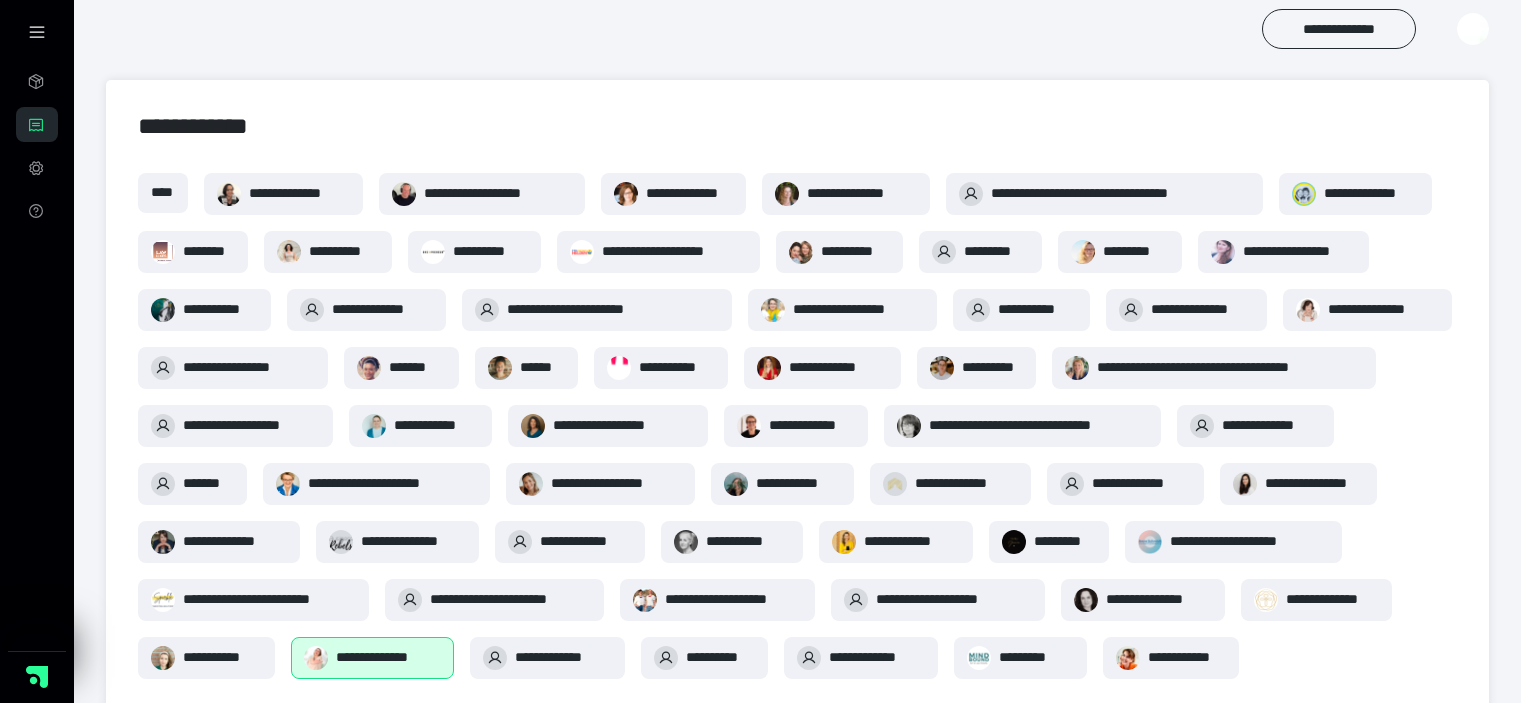 scroll, scrollTop: 400, scrollLeft: 0, axis: vertical 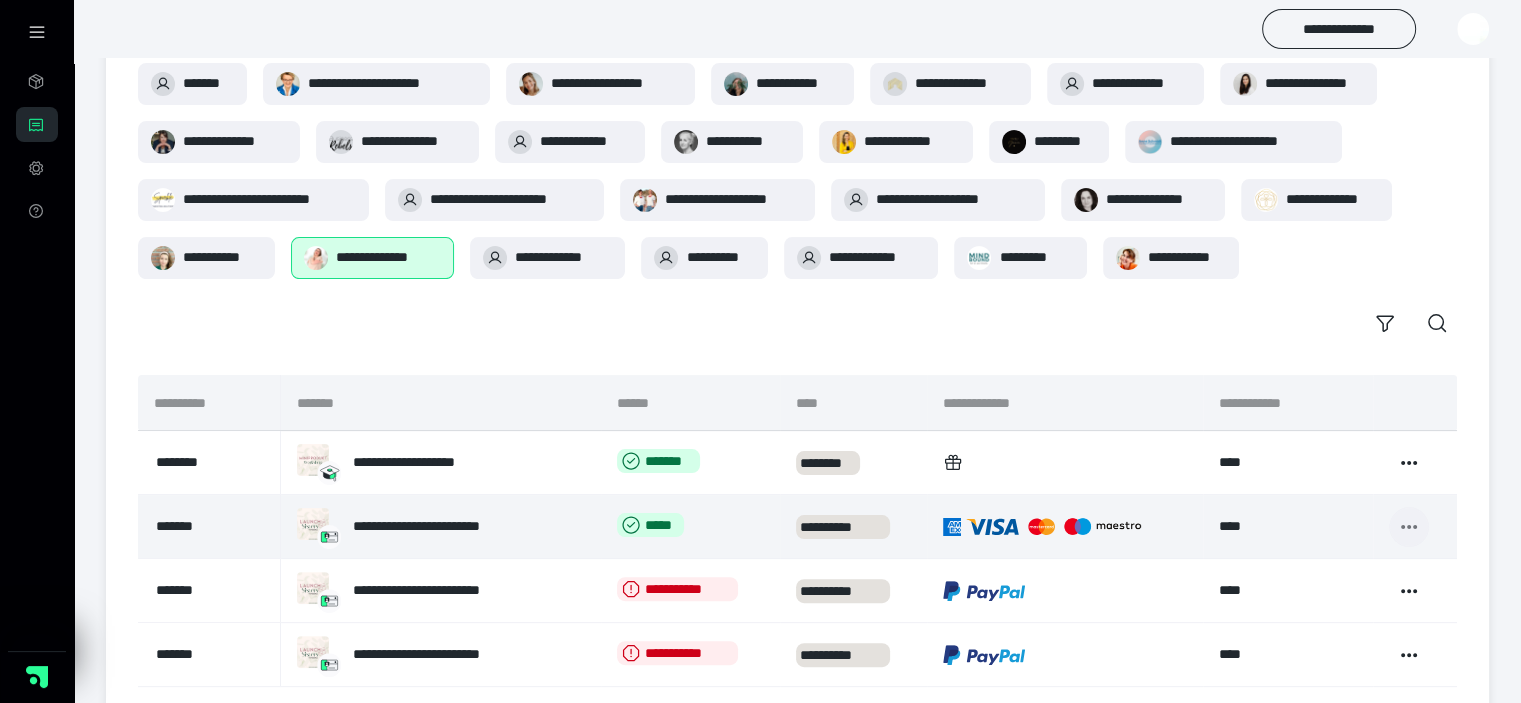 click 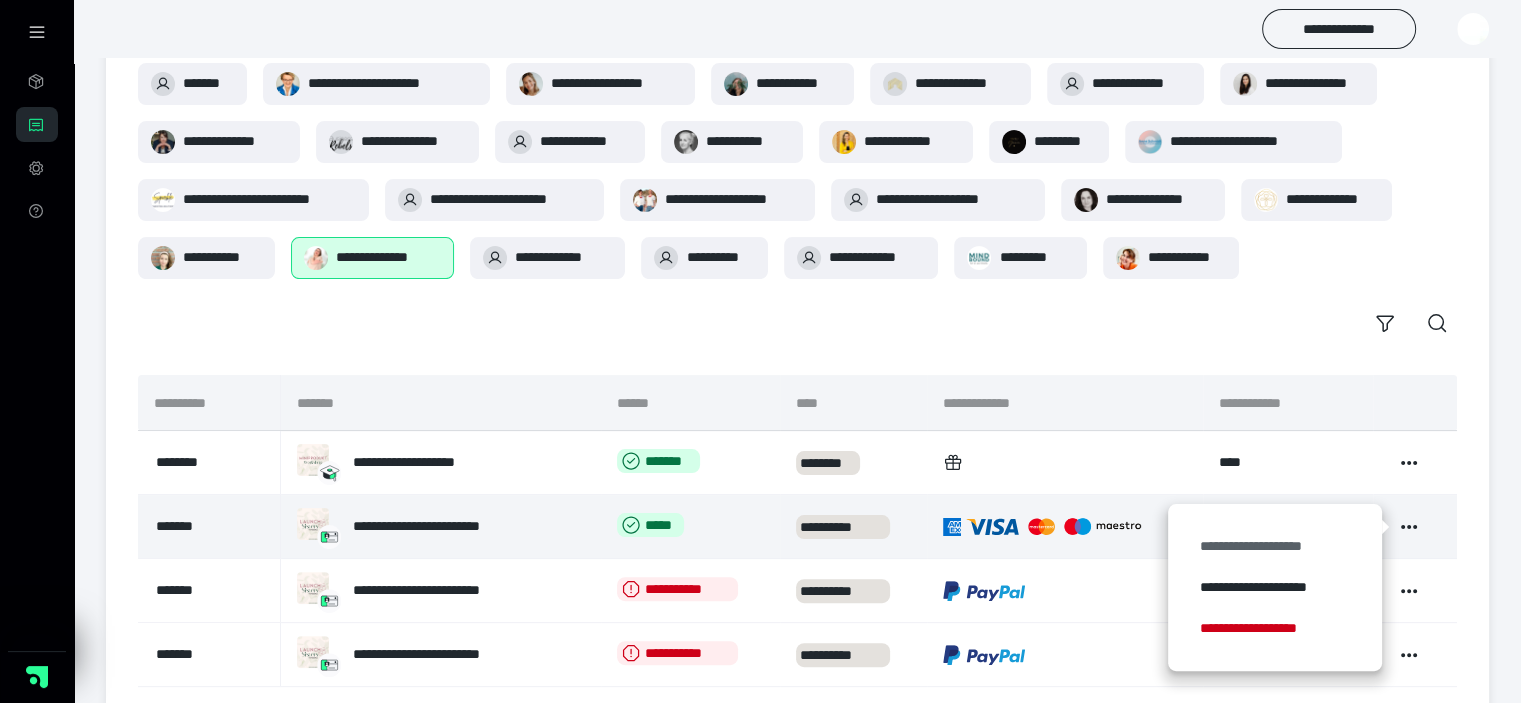 click on "**********" at bounding box center (1274, 546) 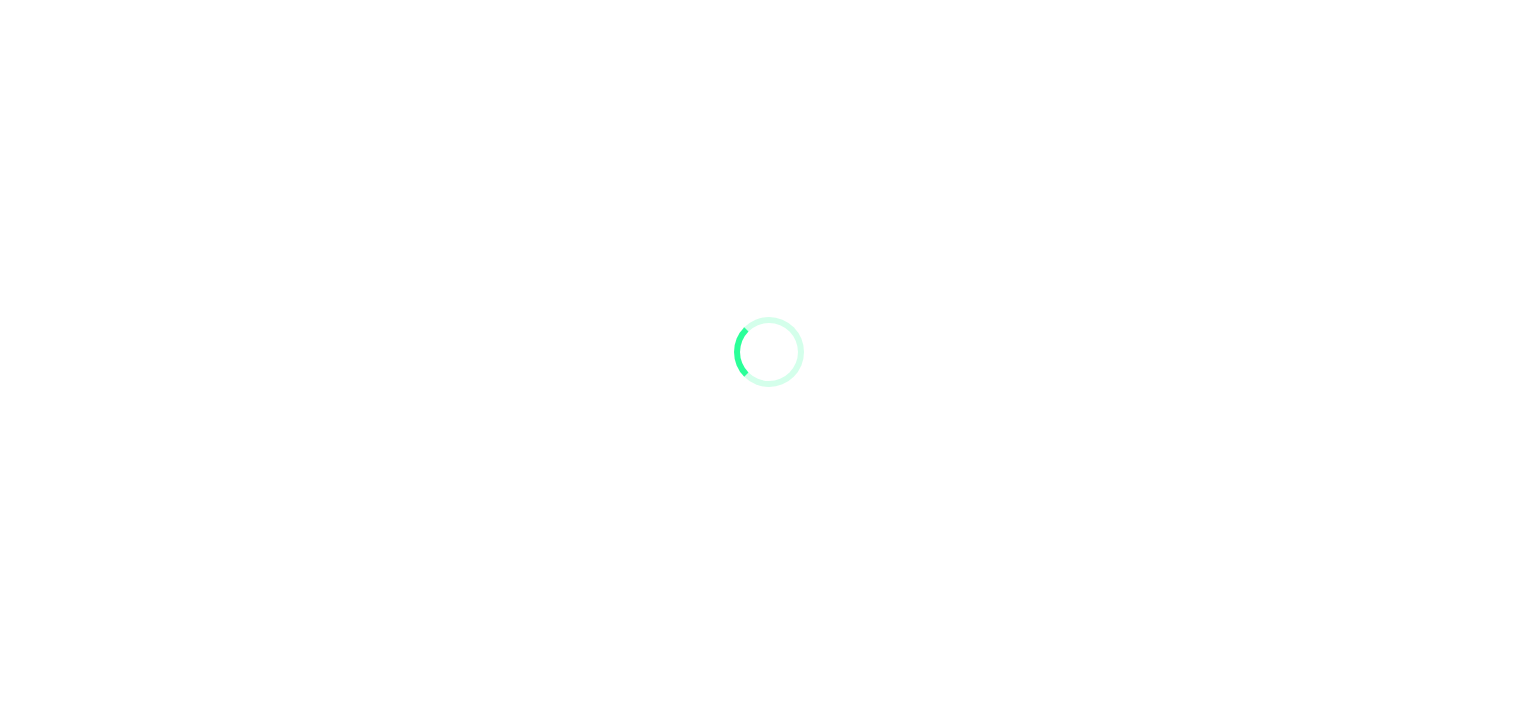 scroll, scrollTop: 0, scrollLeft: 0, axis: both 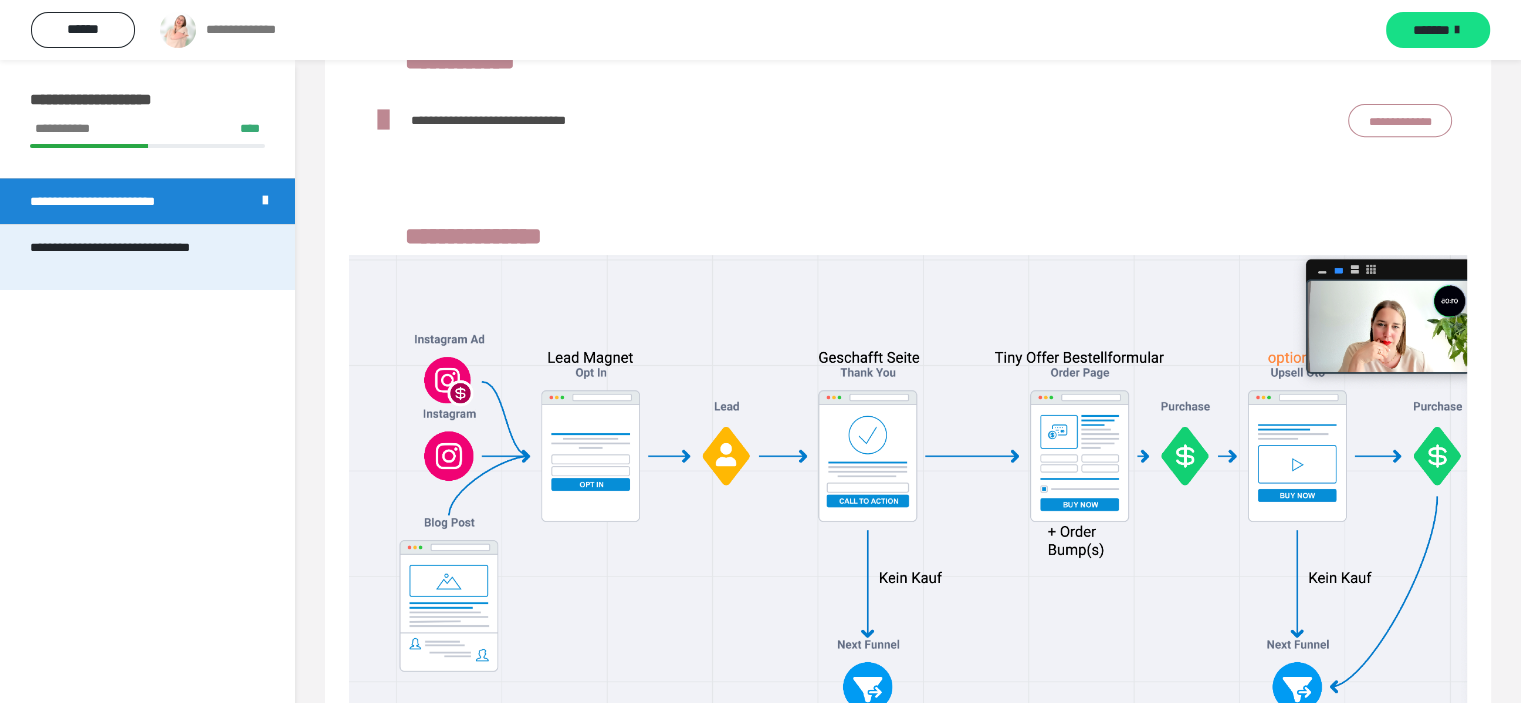 click on "**********" at bounding box center (139, 257) 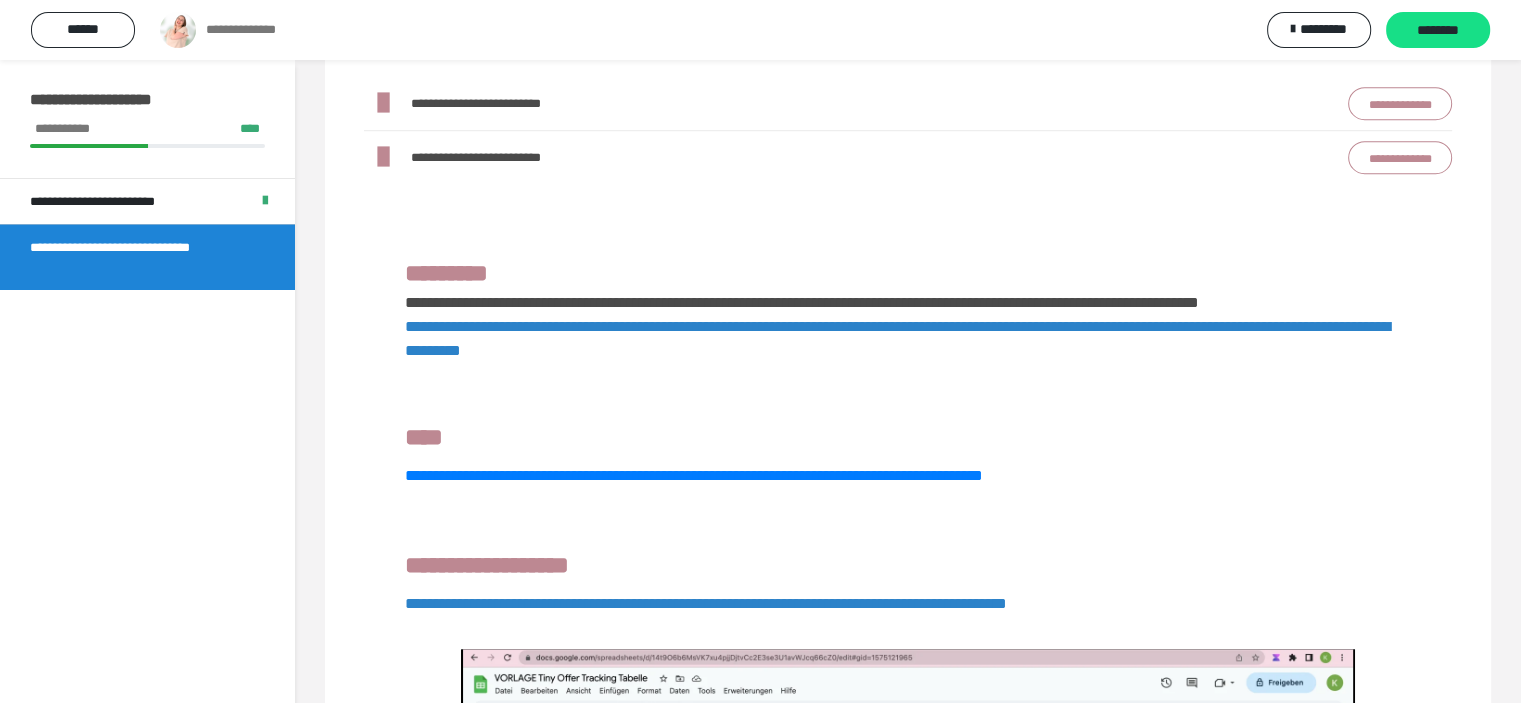 scroll, scrollTop: 1248, scrollLeft: 0, axis: vertical 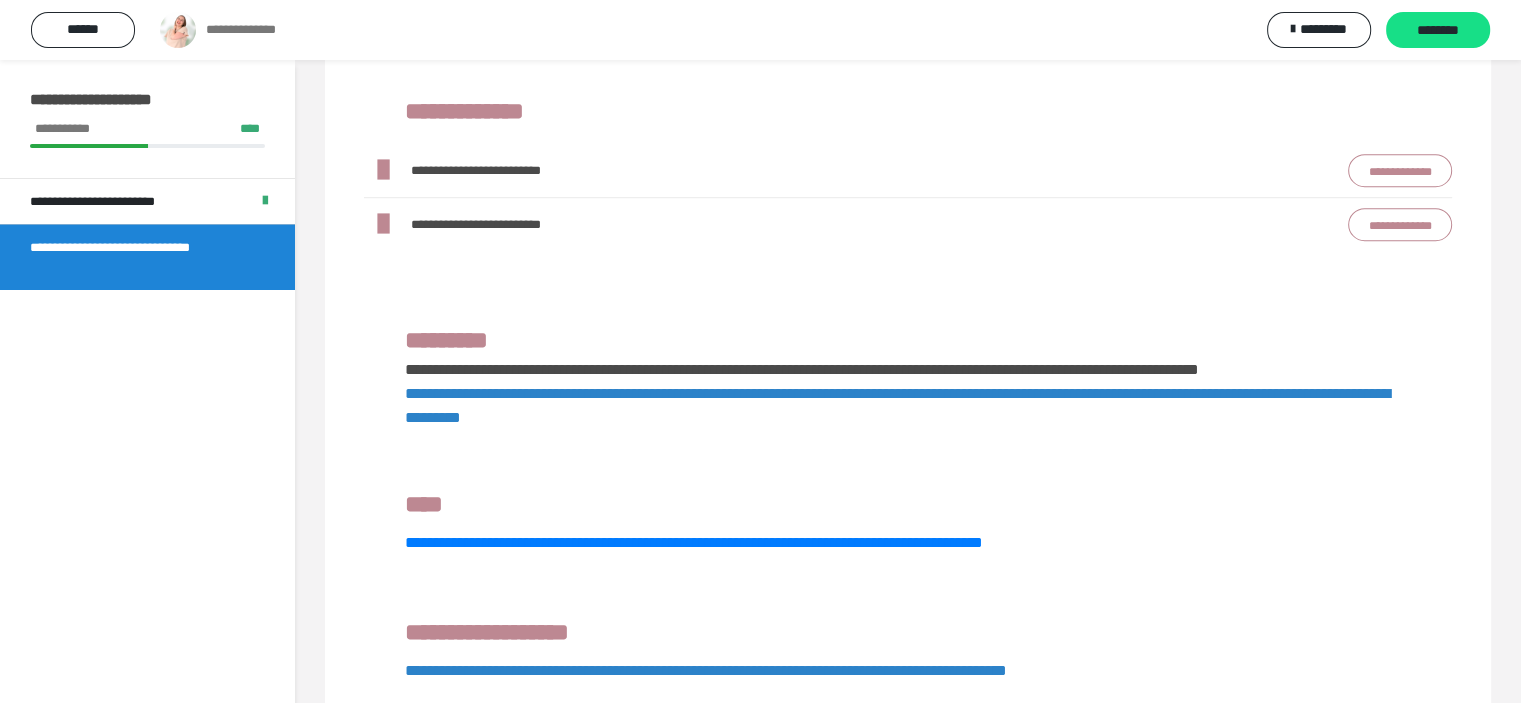click on "**********" at bounding box center (897, 405) 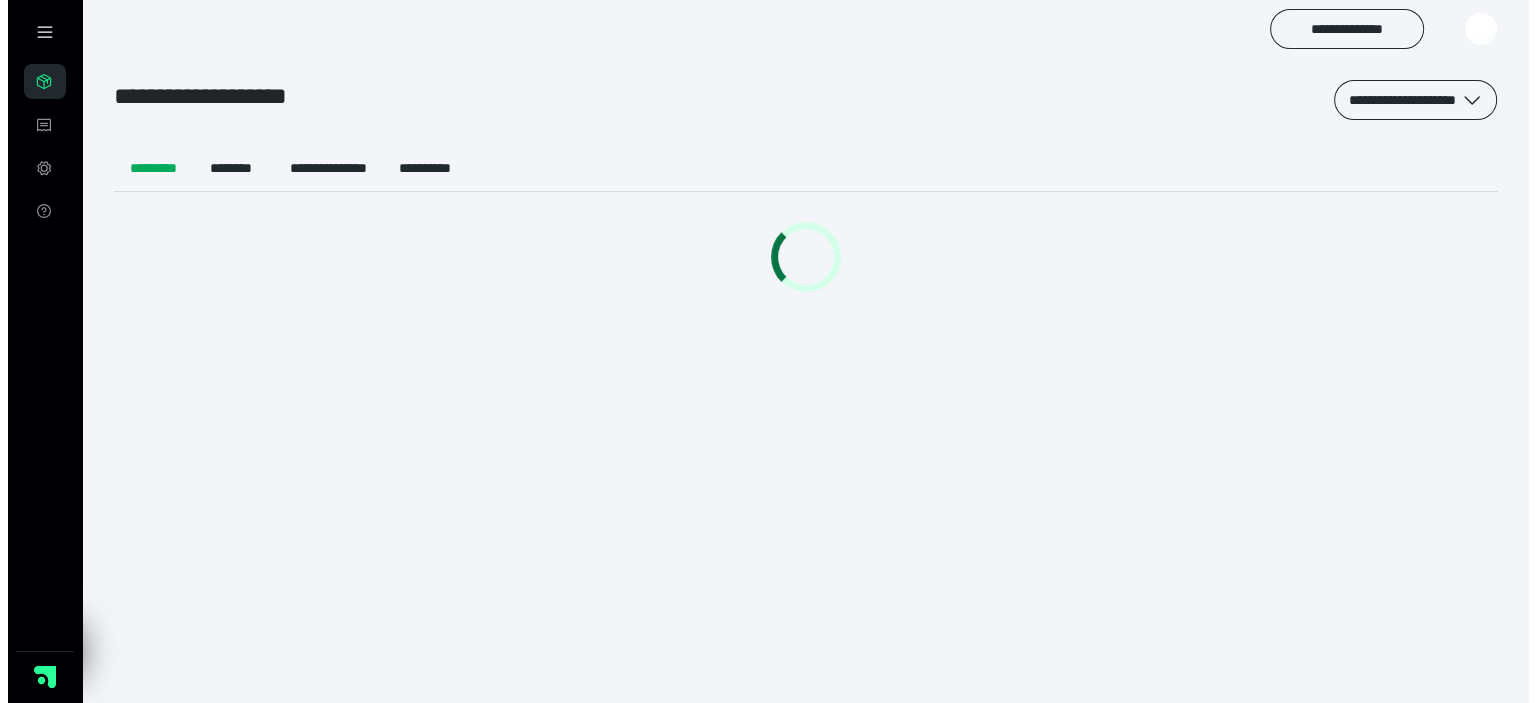 scroll, scrollTop: 0, scrollLeft: 0, axis: both 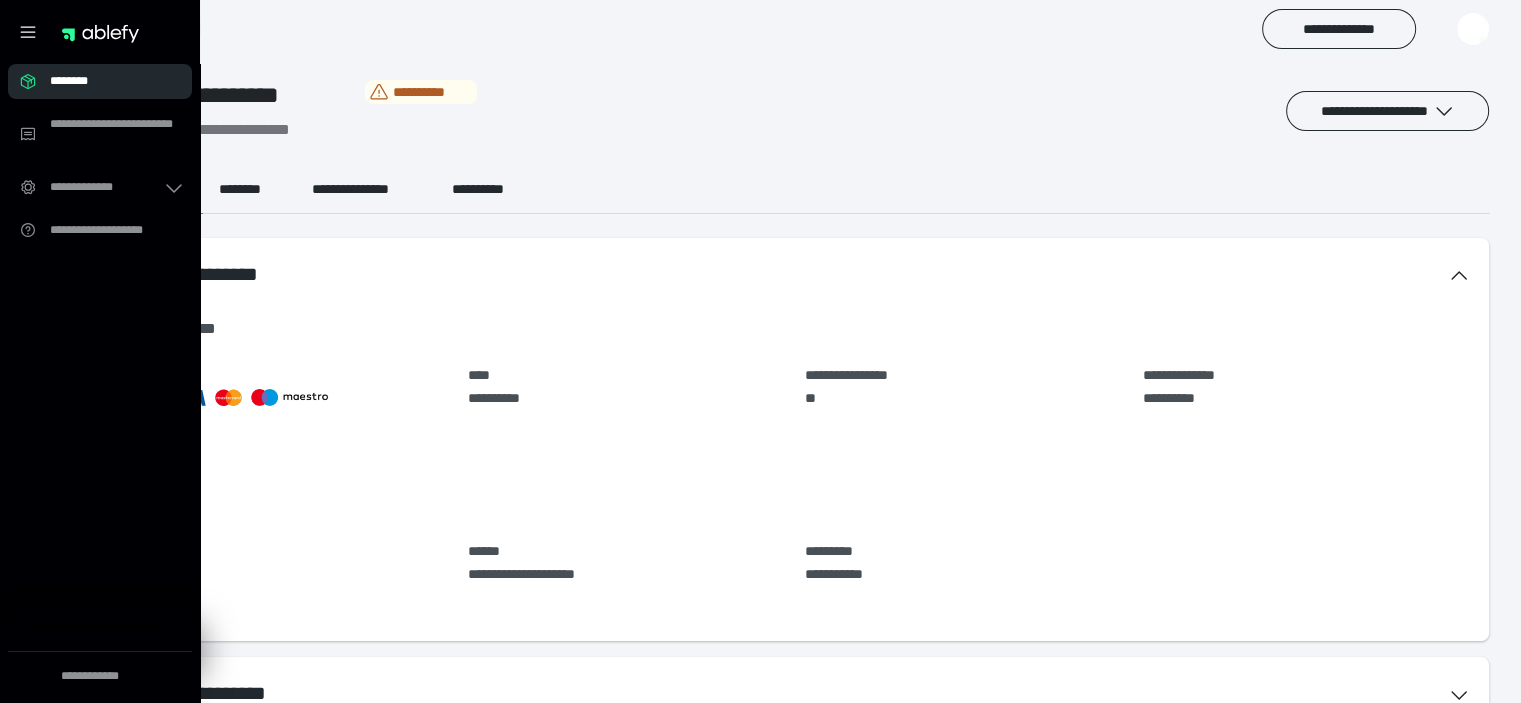click on "********" at bounding box center (106, 81) 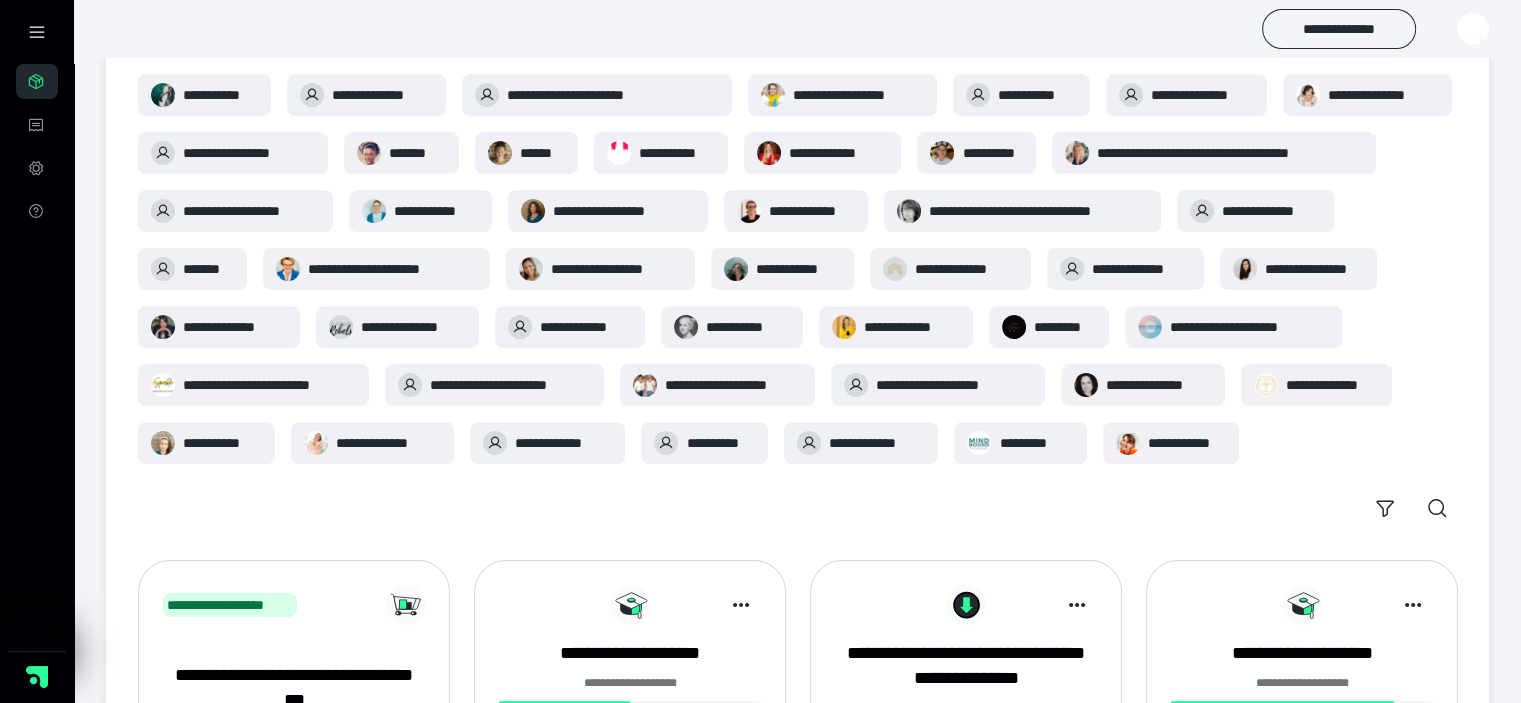 scroll, scrollTop: 200, scrollLeft: 0, axis: vertical 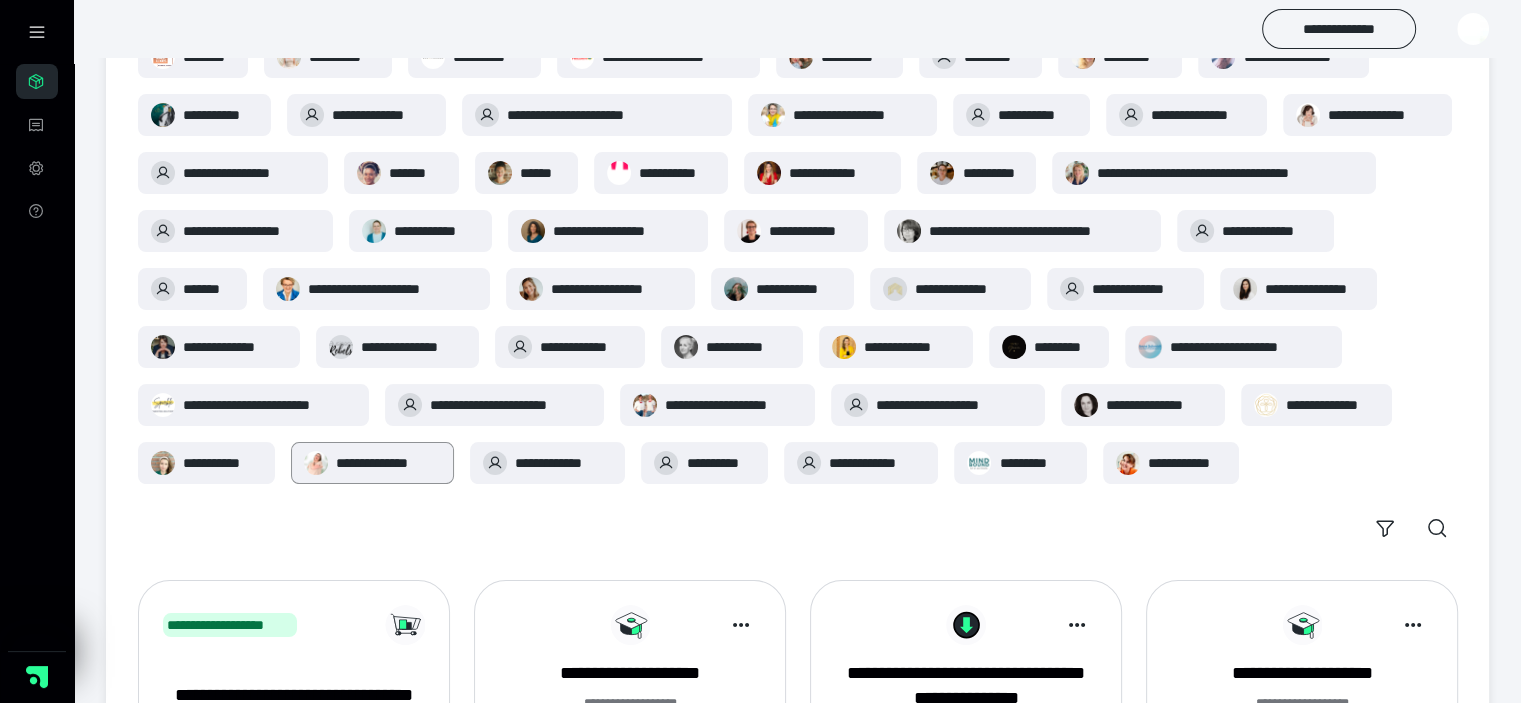 click on "**********" at bounding box center [388, 463] 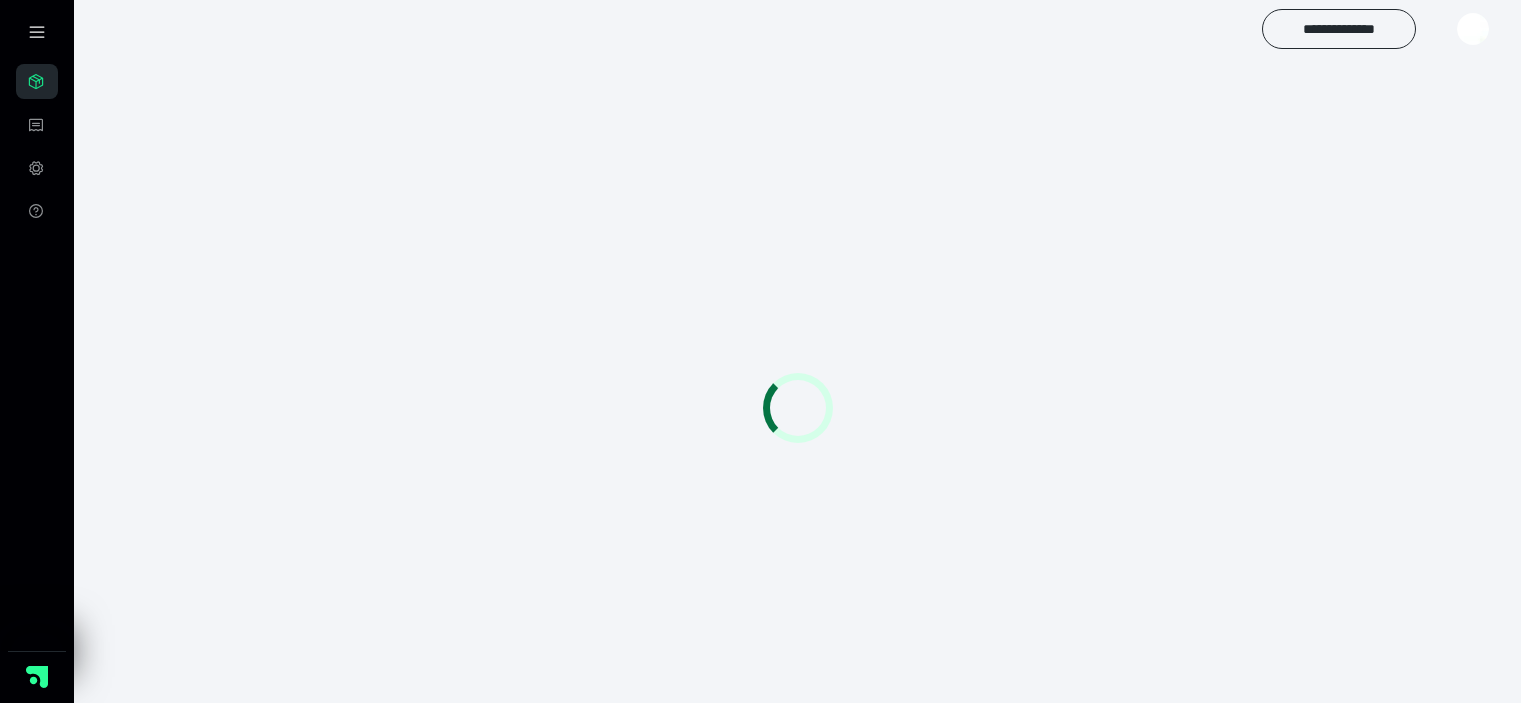 scroll, scrollTop: 0, scrollLeft: 0, axis: both 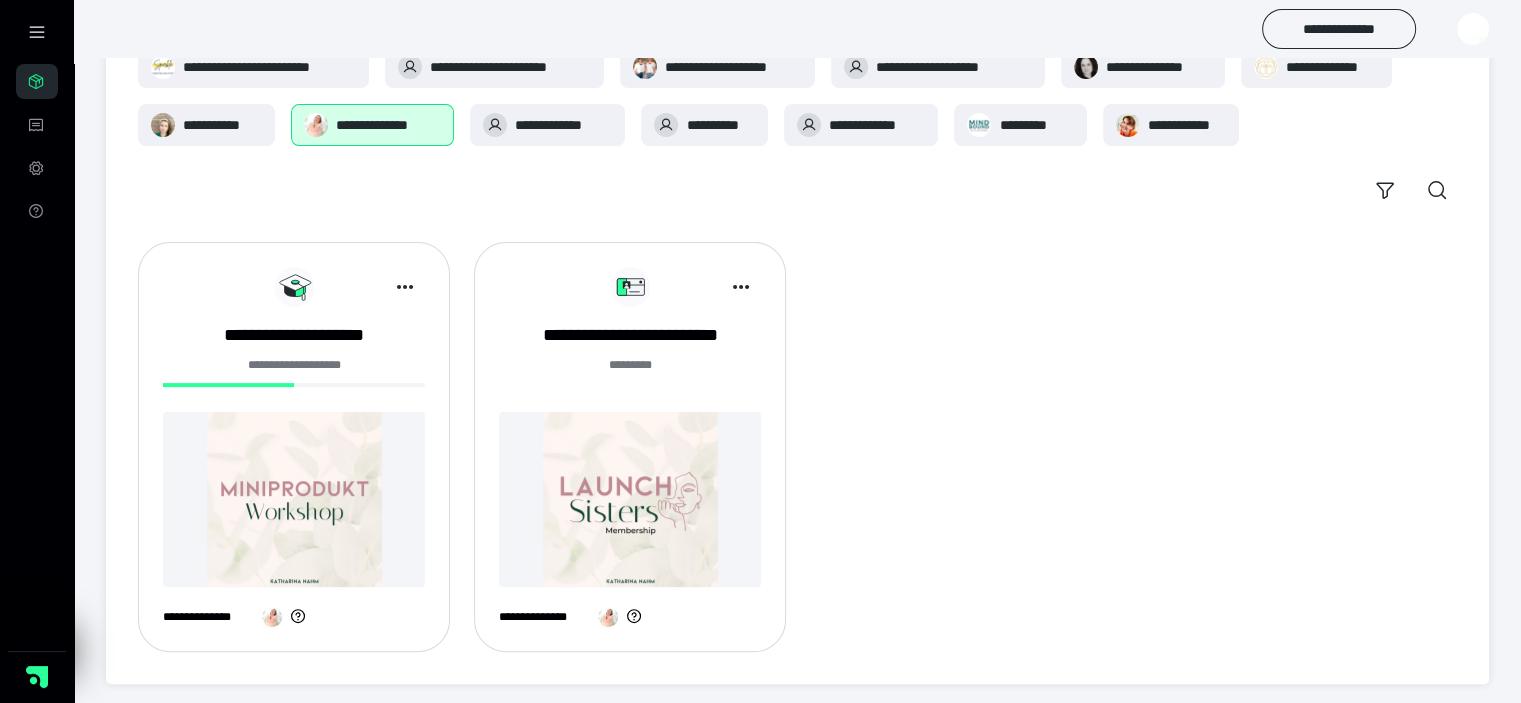 click at bounding box center (630, 499) 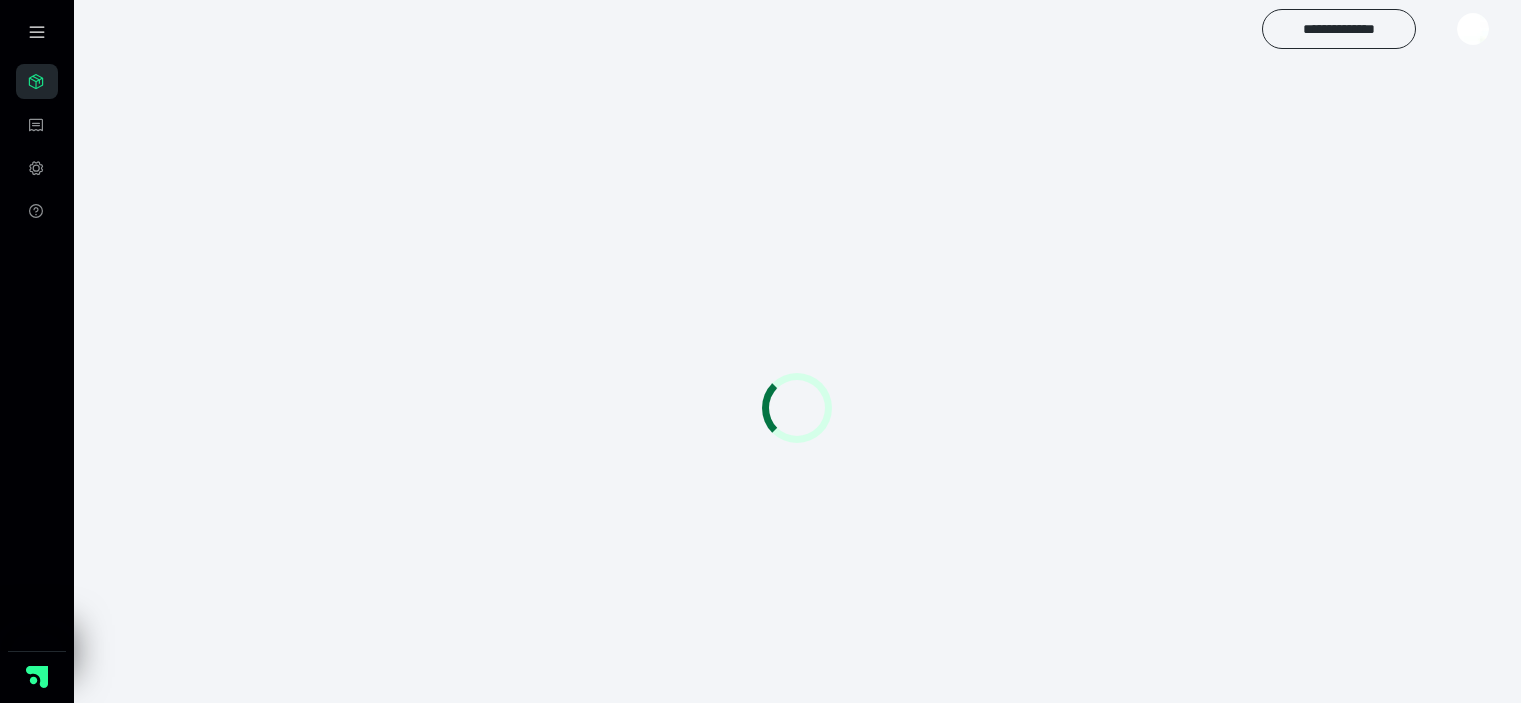scroll, scrollTop: 0, scrollLeft: 0, axis: both 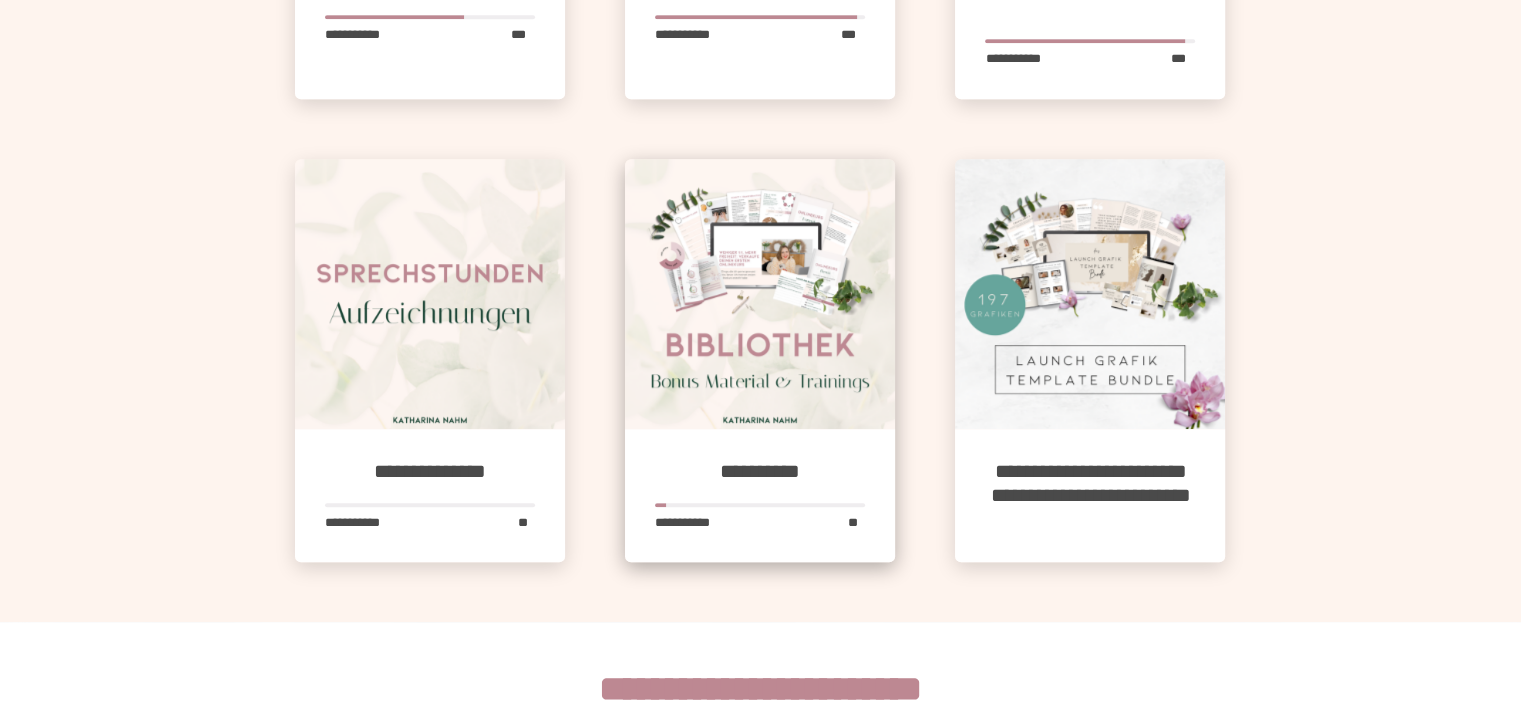 click on "**********" at bounding box center [760, 496] 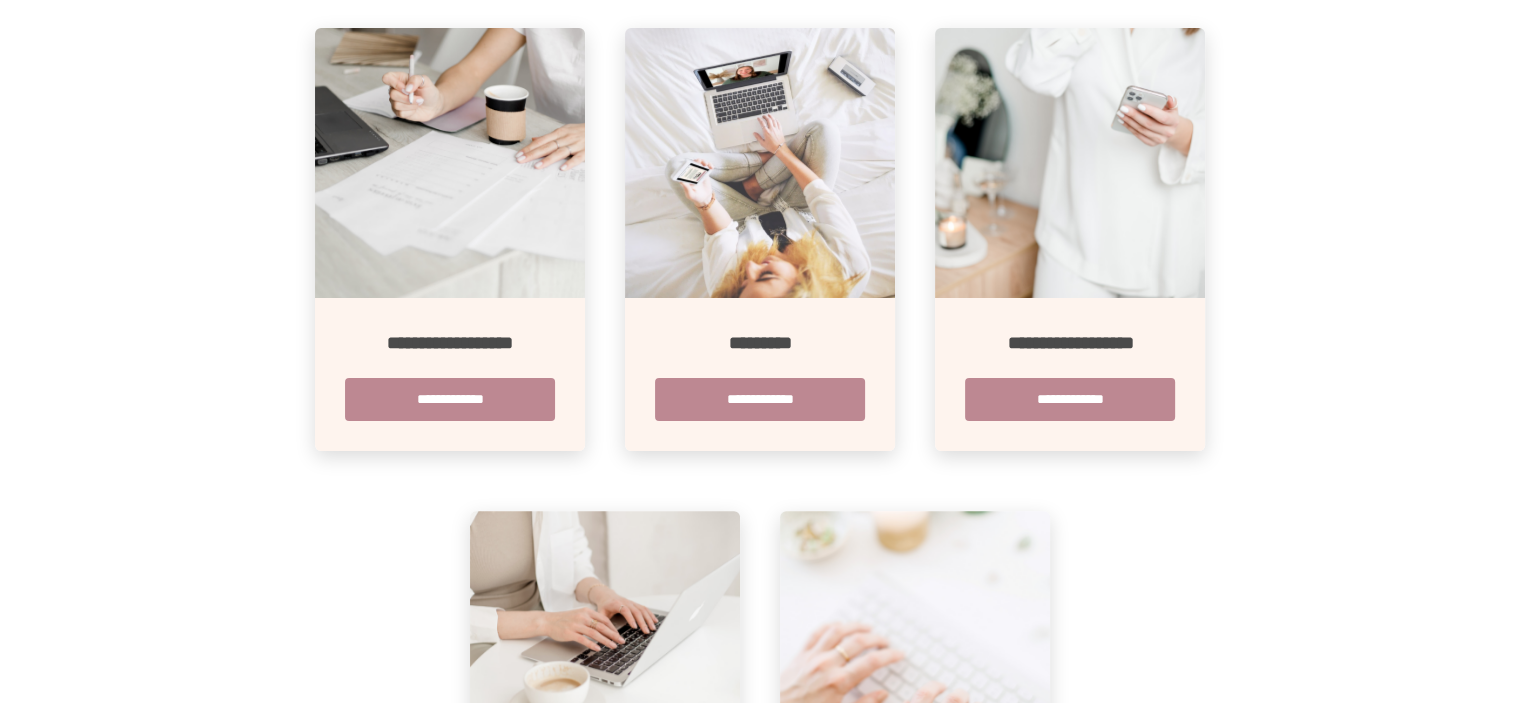 scroll, scrollTop: 500, scrollLeft: 0, axis: vertical 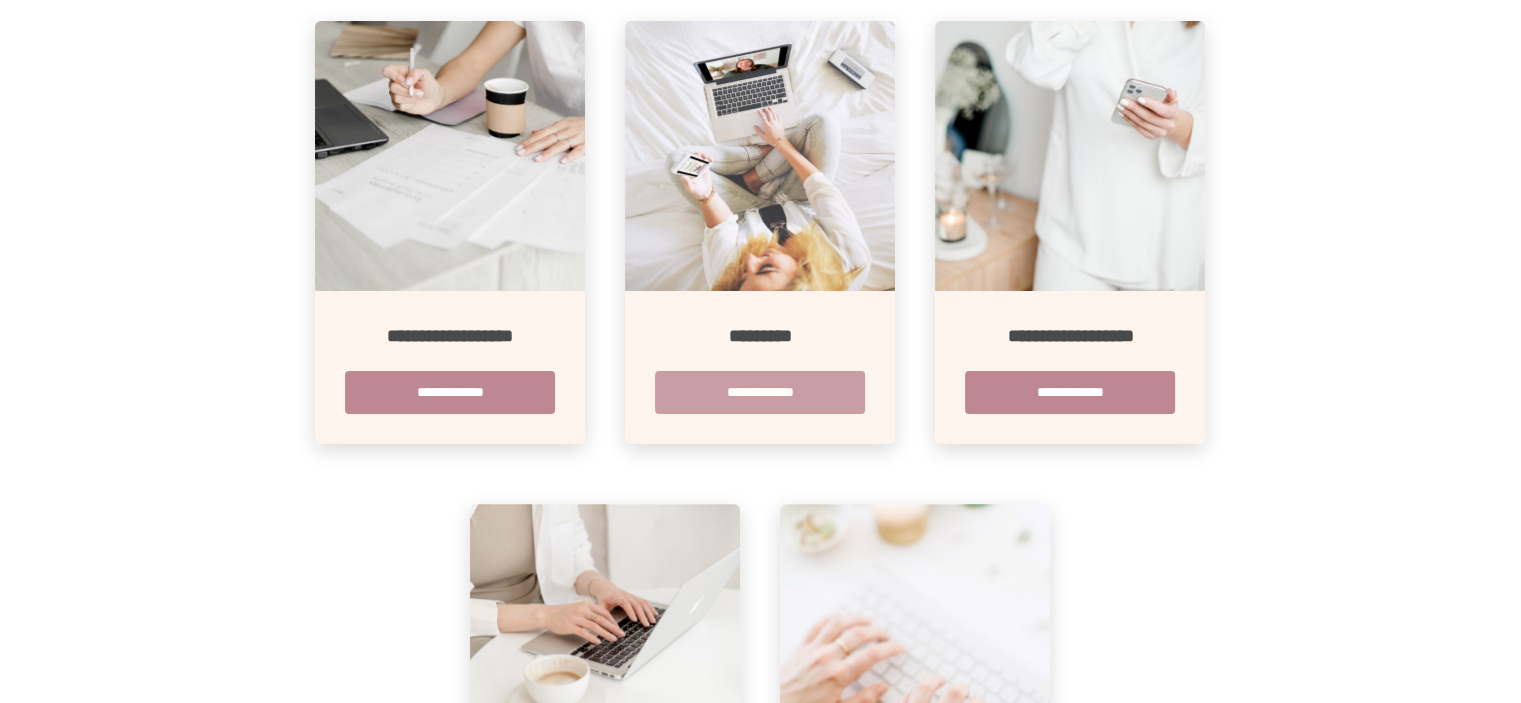 click on "**********" at bounding box center (760, 392) 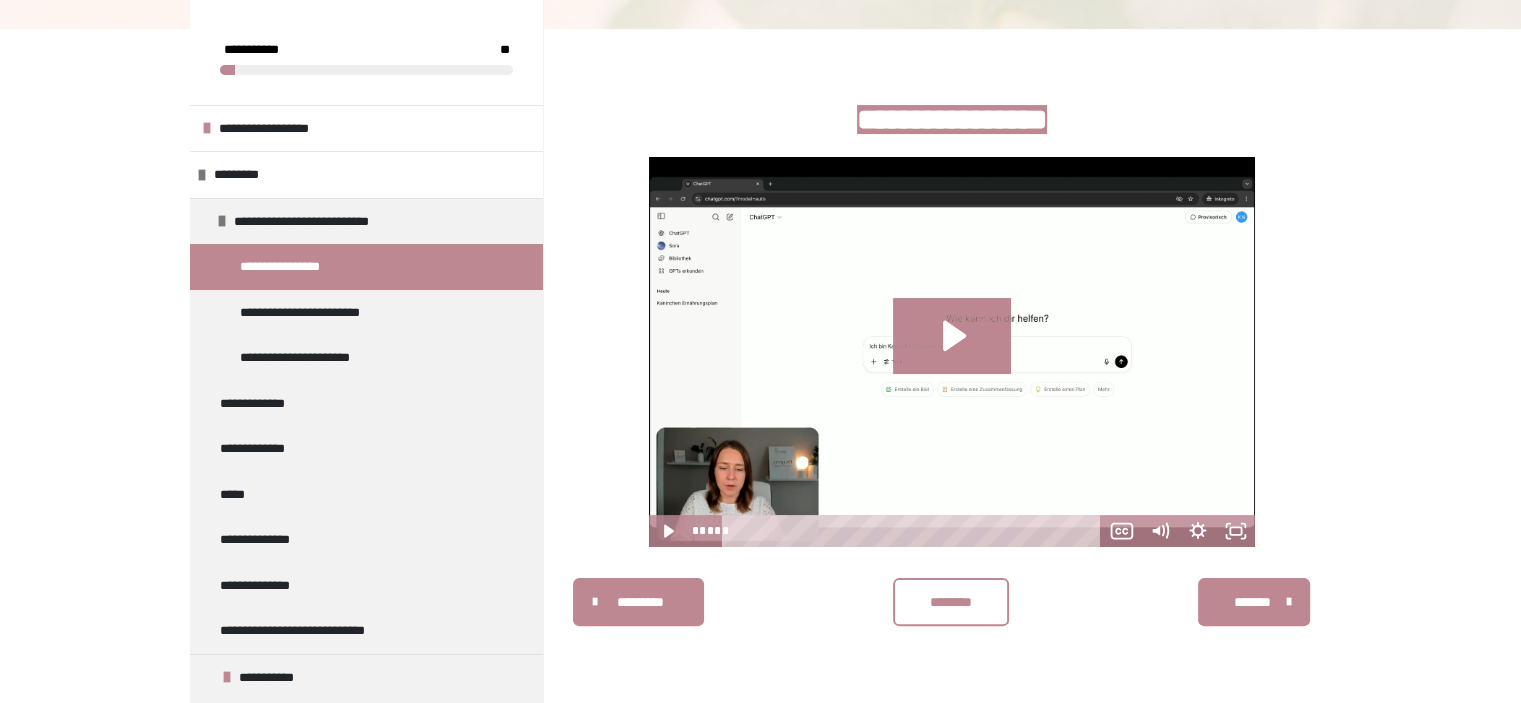 scroll, scrollTop: 400, scrollLeft: 0, axis: vertical 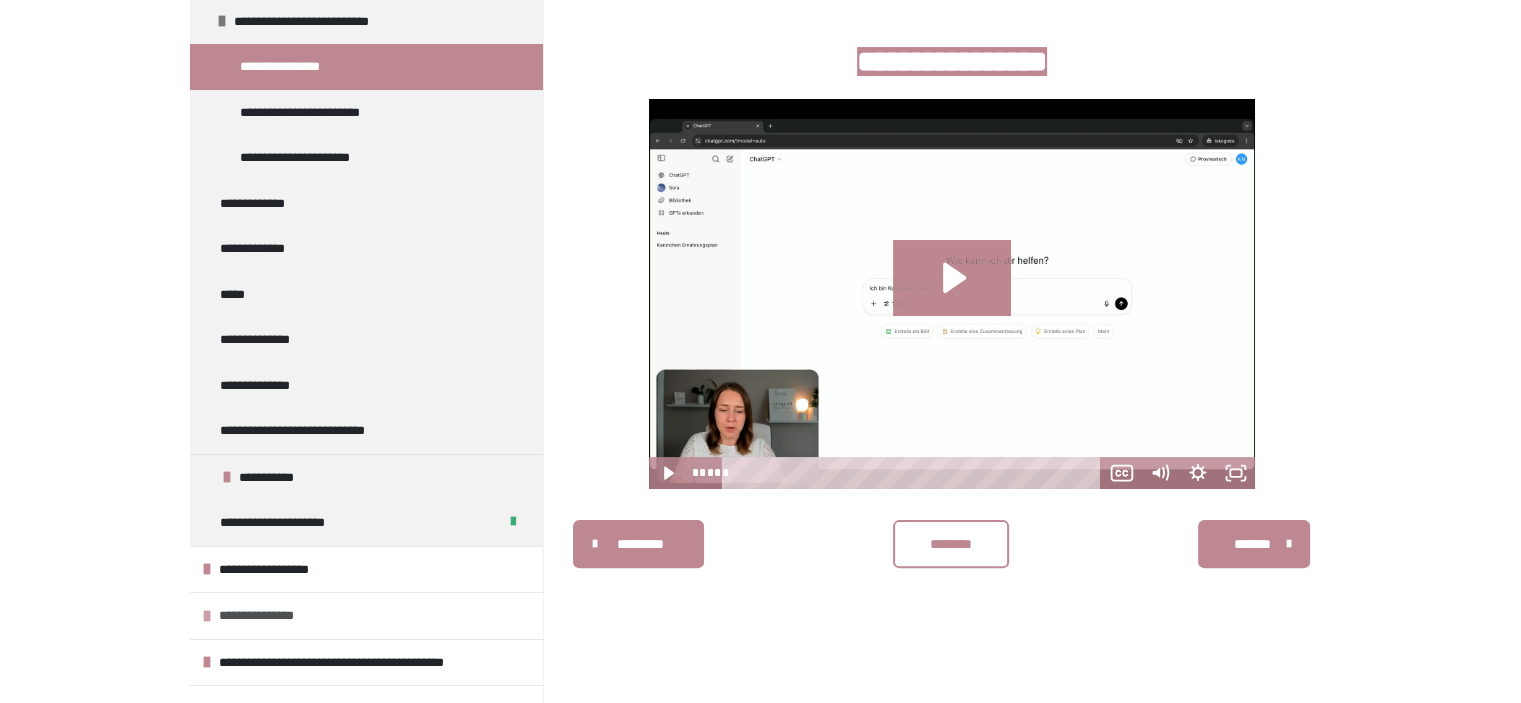 click at bounding box center [207, 616] 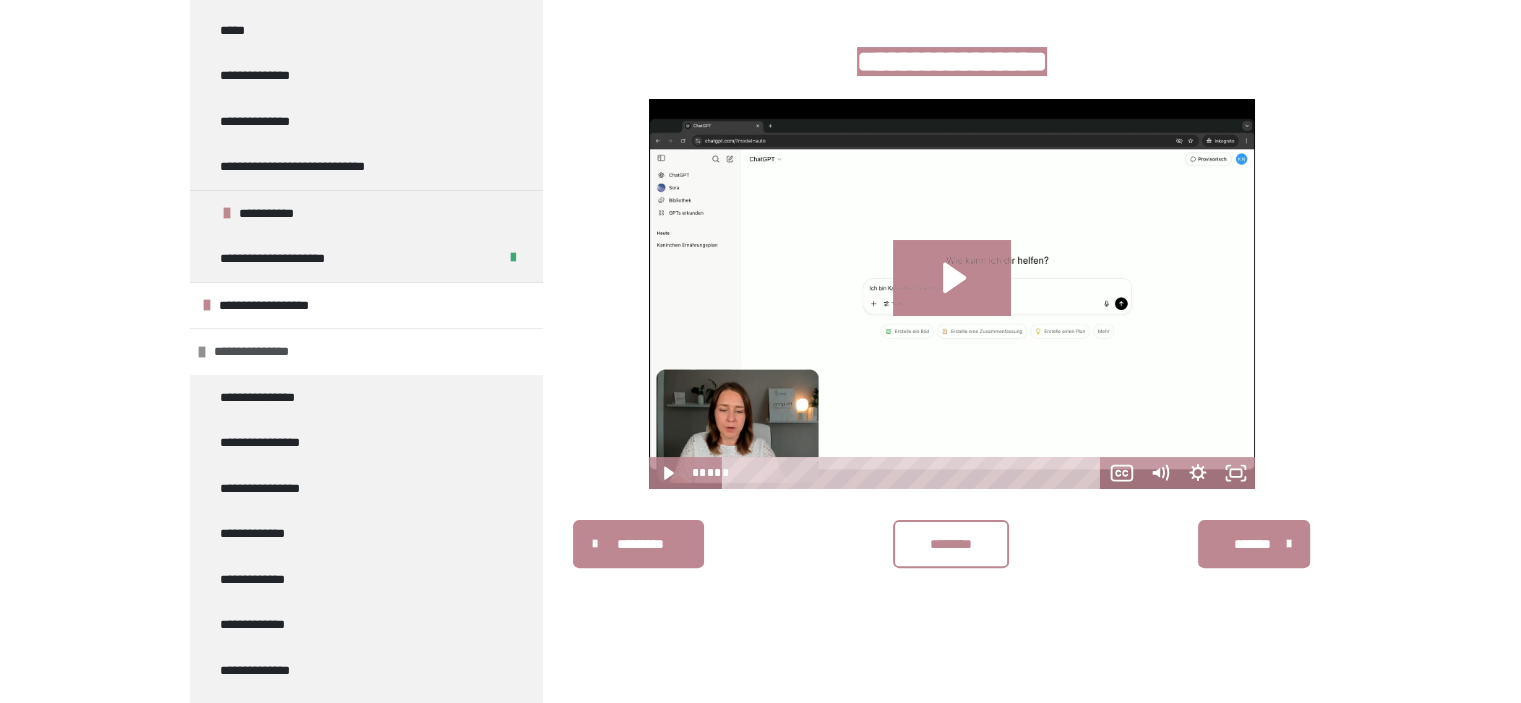 scroll, scrollTop: 200, scrollLeft: 0, axis: vertical 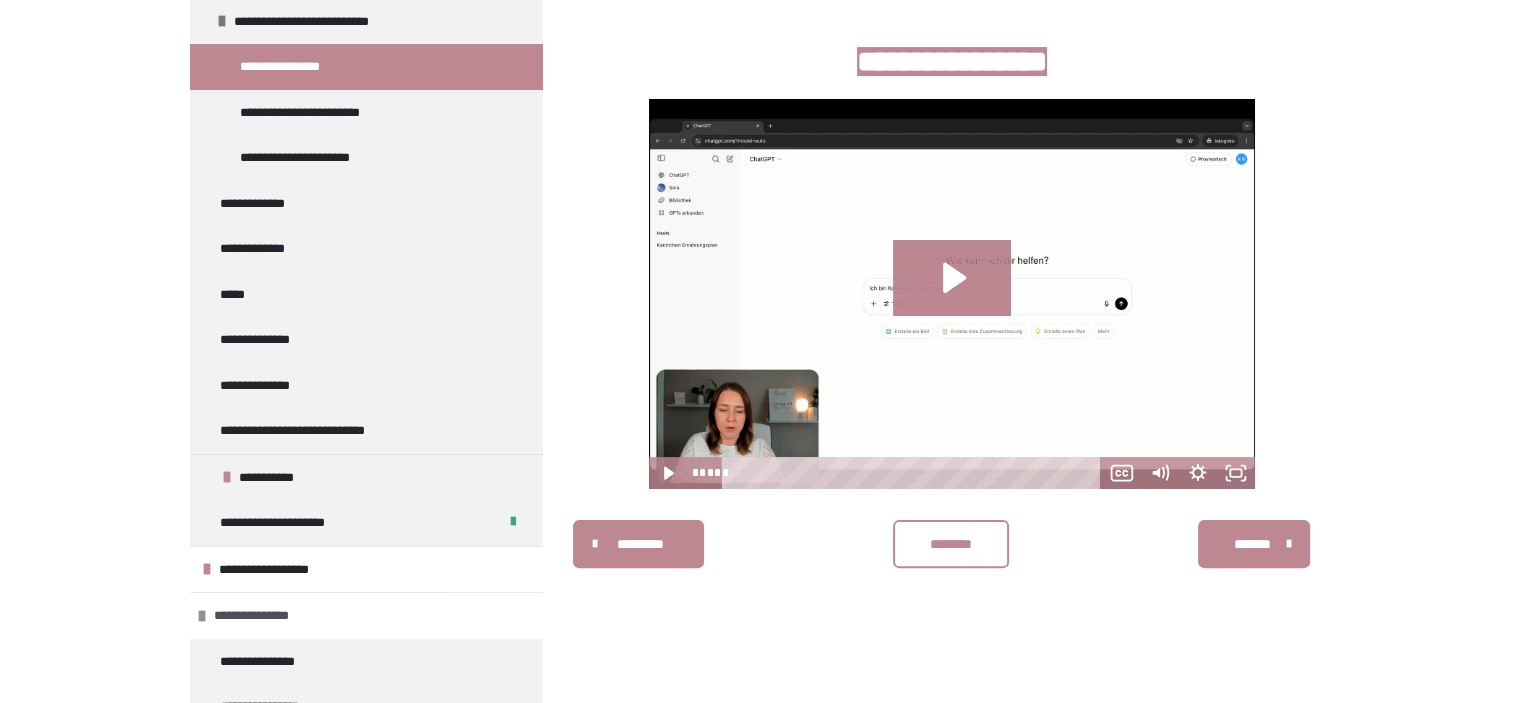 click at bounding box center [202, 616] 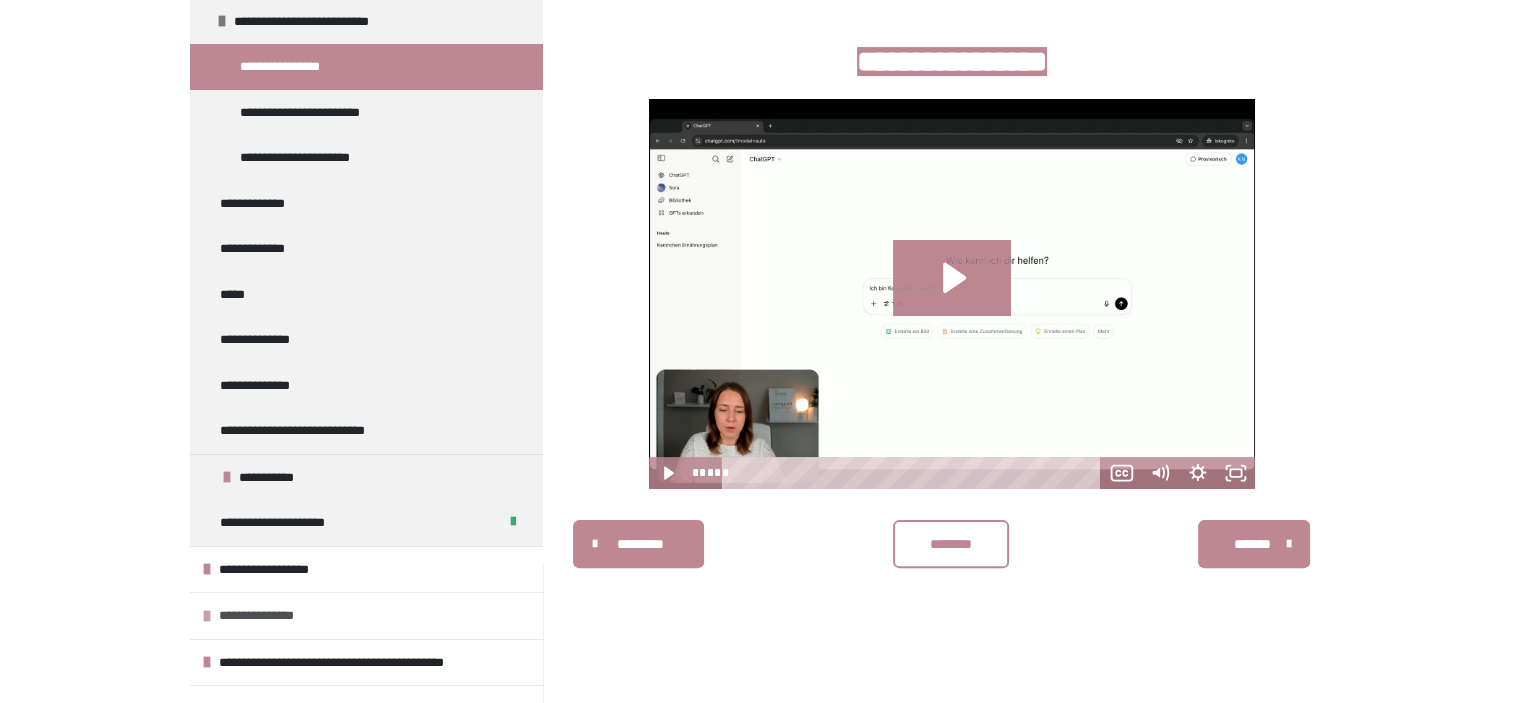 scroll, scrollTop: 221, scrollLeft: 0, axis: vertical 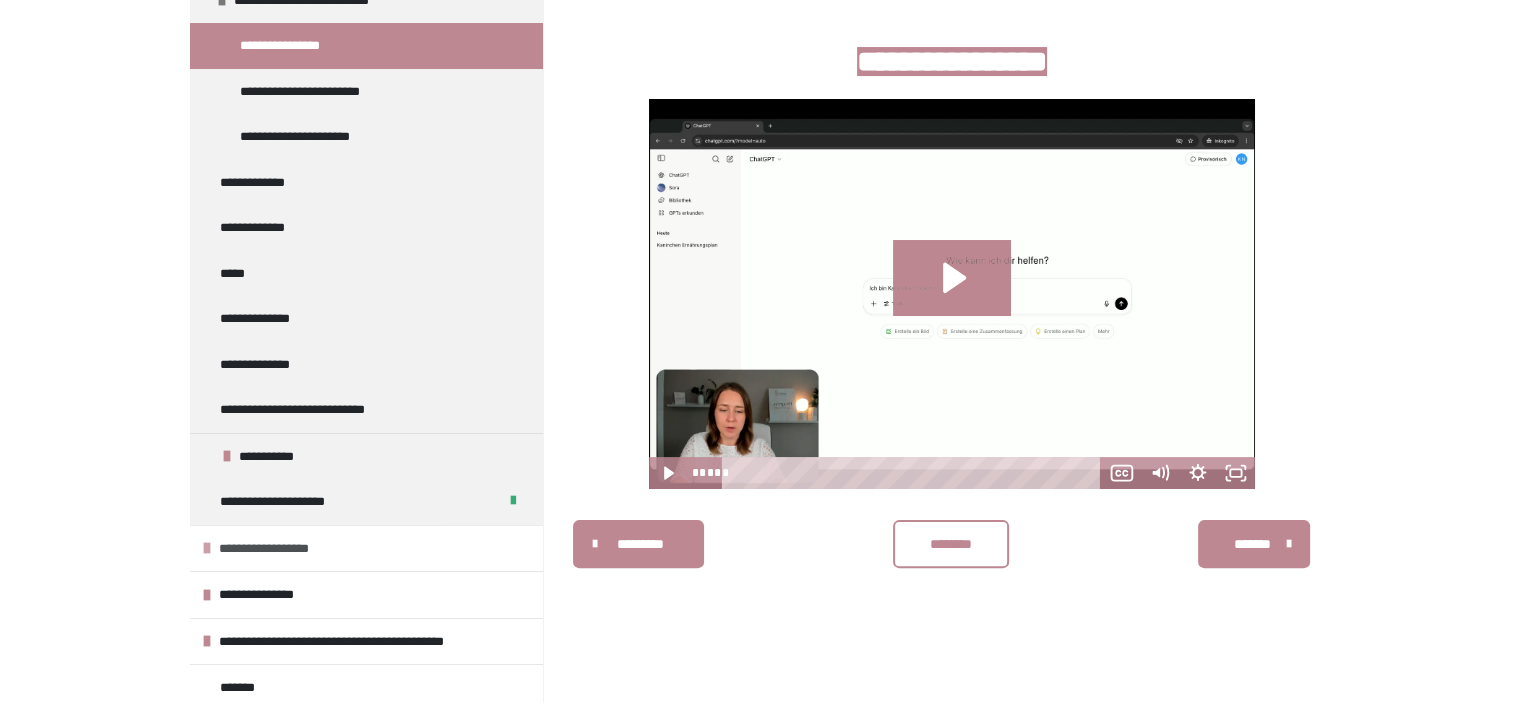 click on "**********" at bounding box center [366, 548] 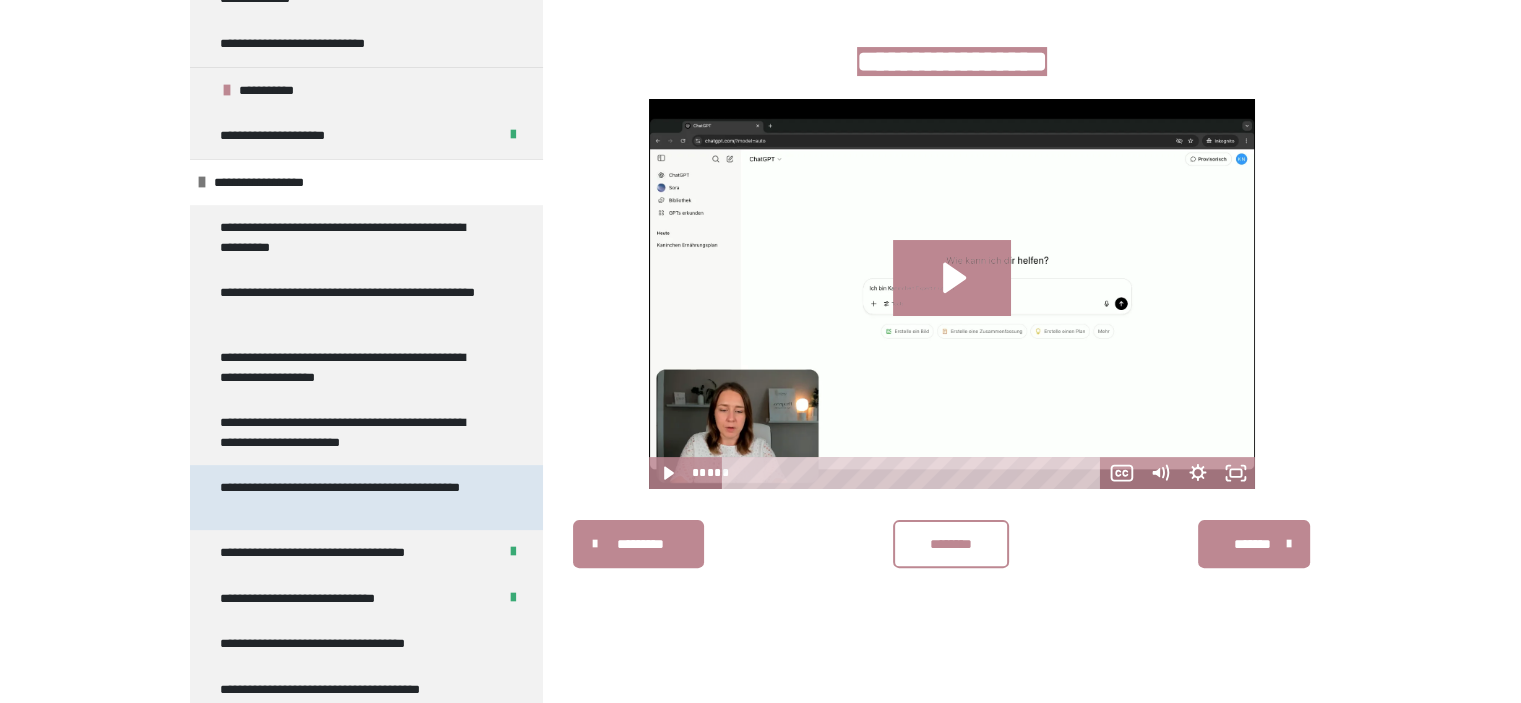 scroll, scrollTop: 621, scrollLeft: 0, axis: vertical 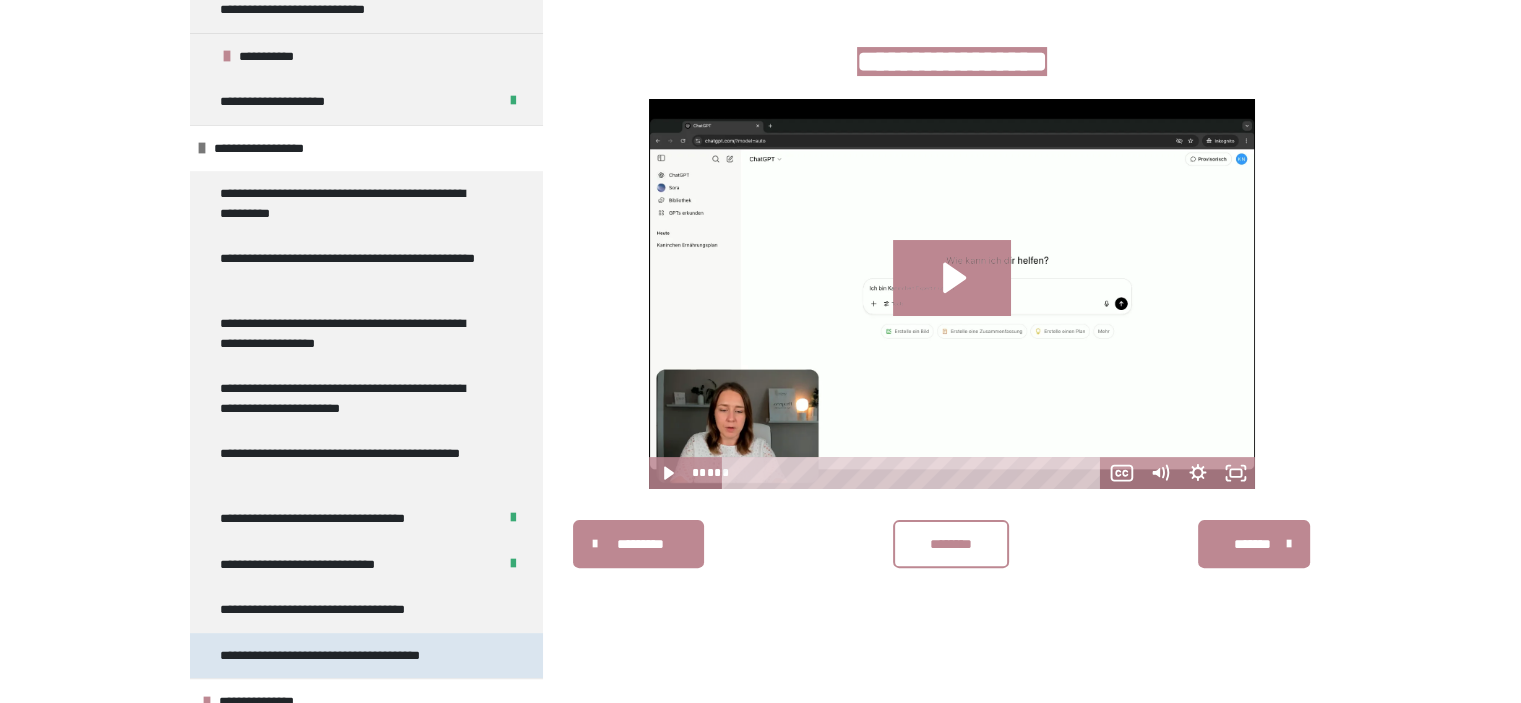 click on "**********" at bounding box center [343, 656] 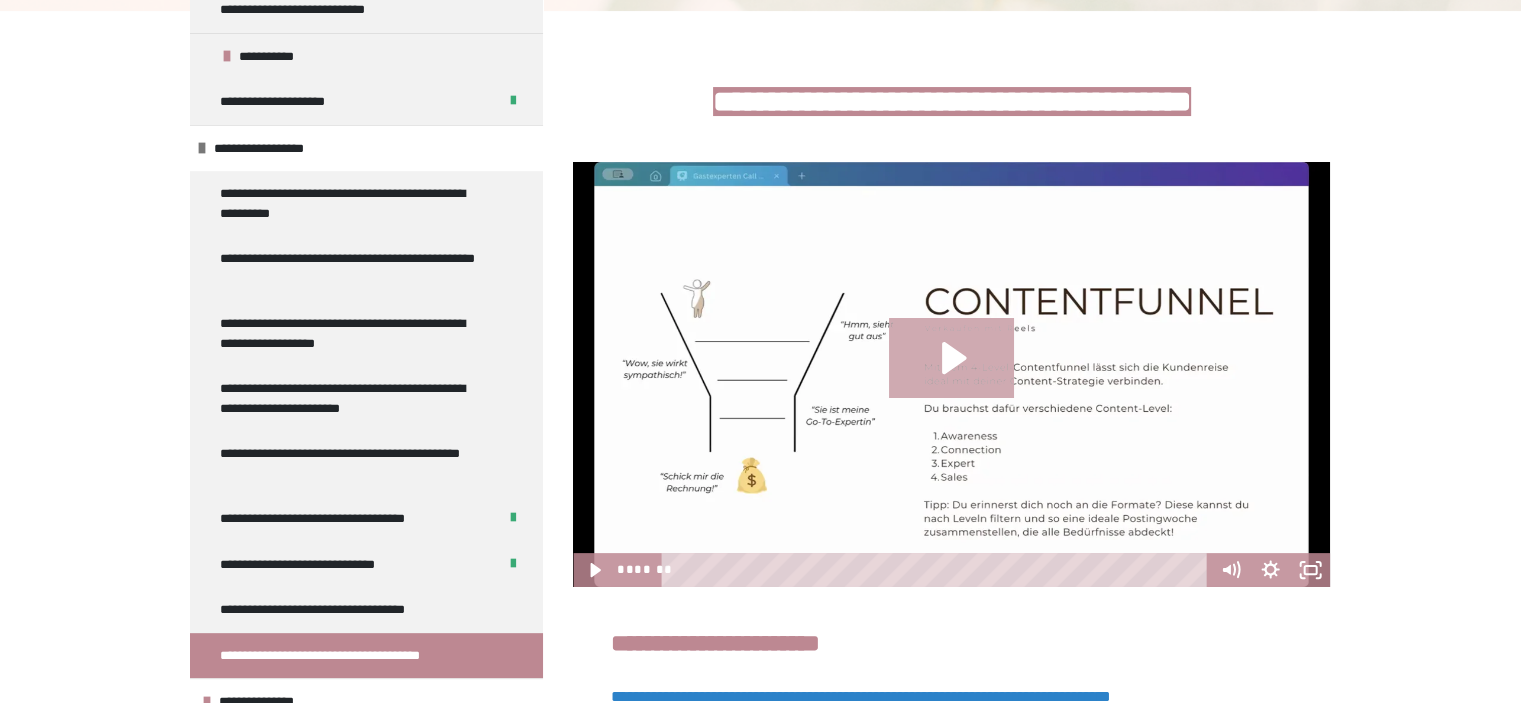 click 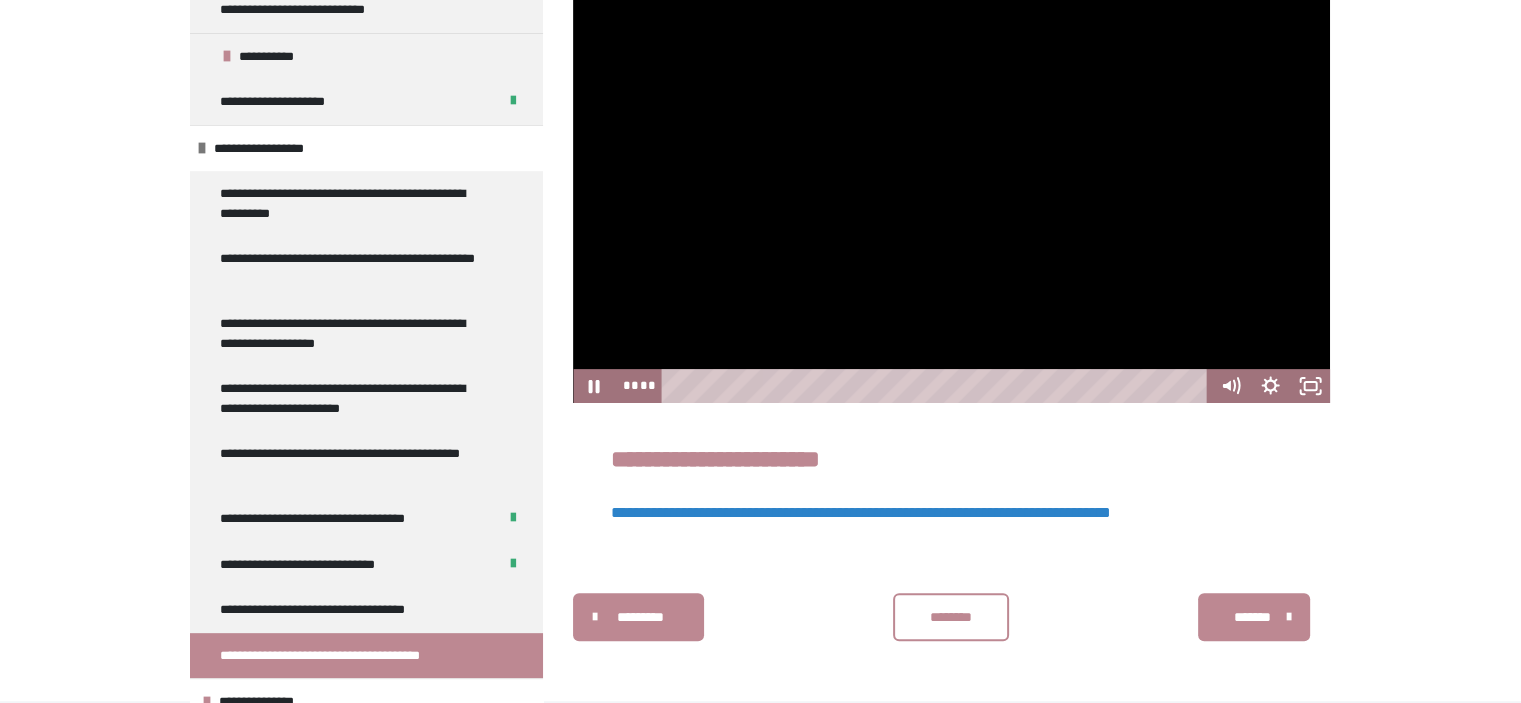 scroll, scrollTop: 560, scrollLeft: 0, axis: vertical 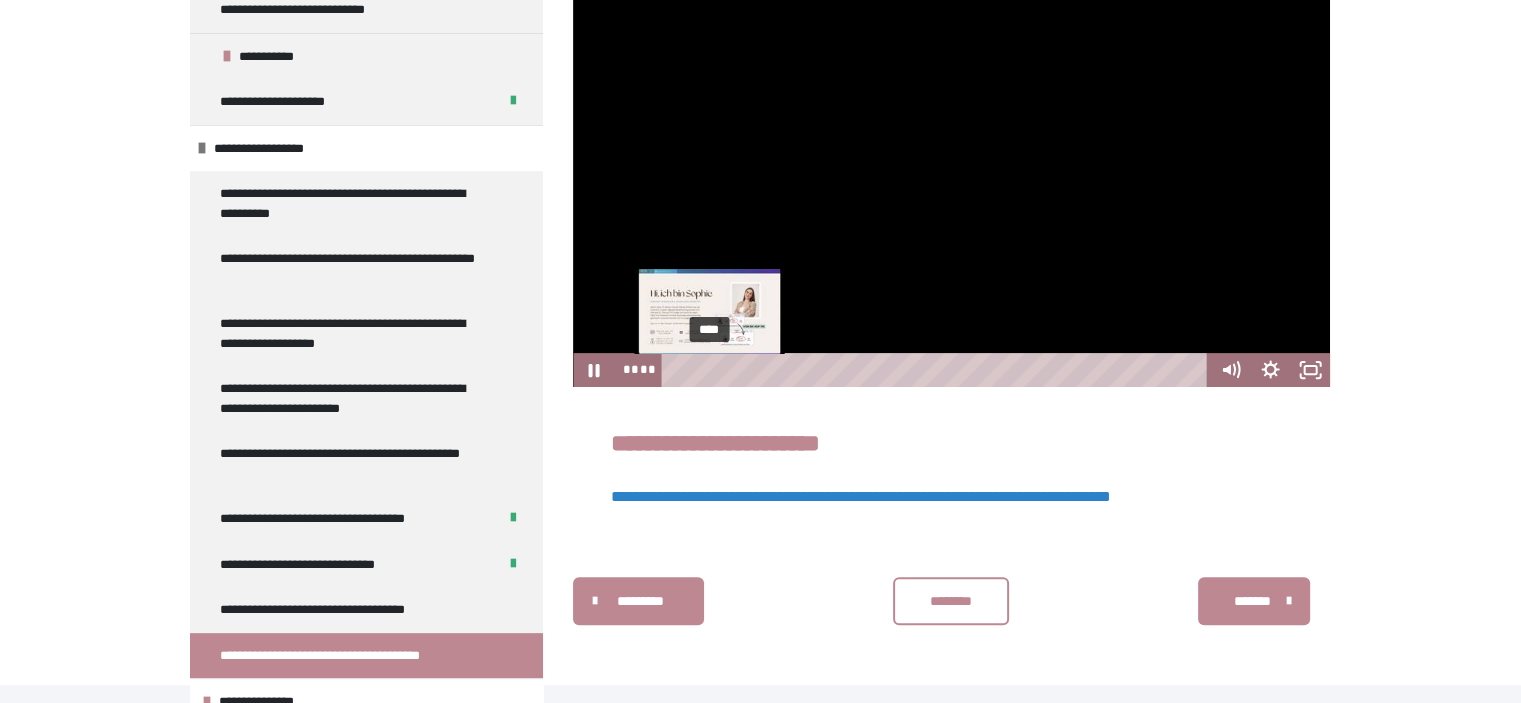 click on "****" at bounding box center (938, 370) 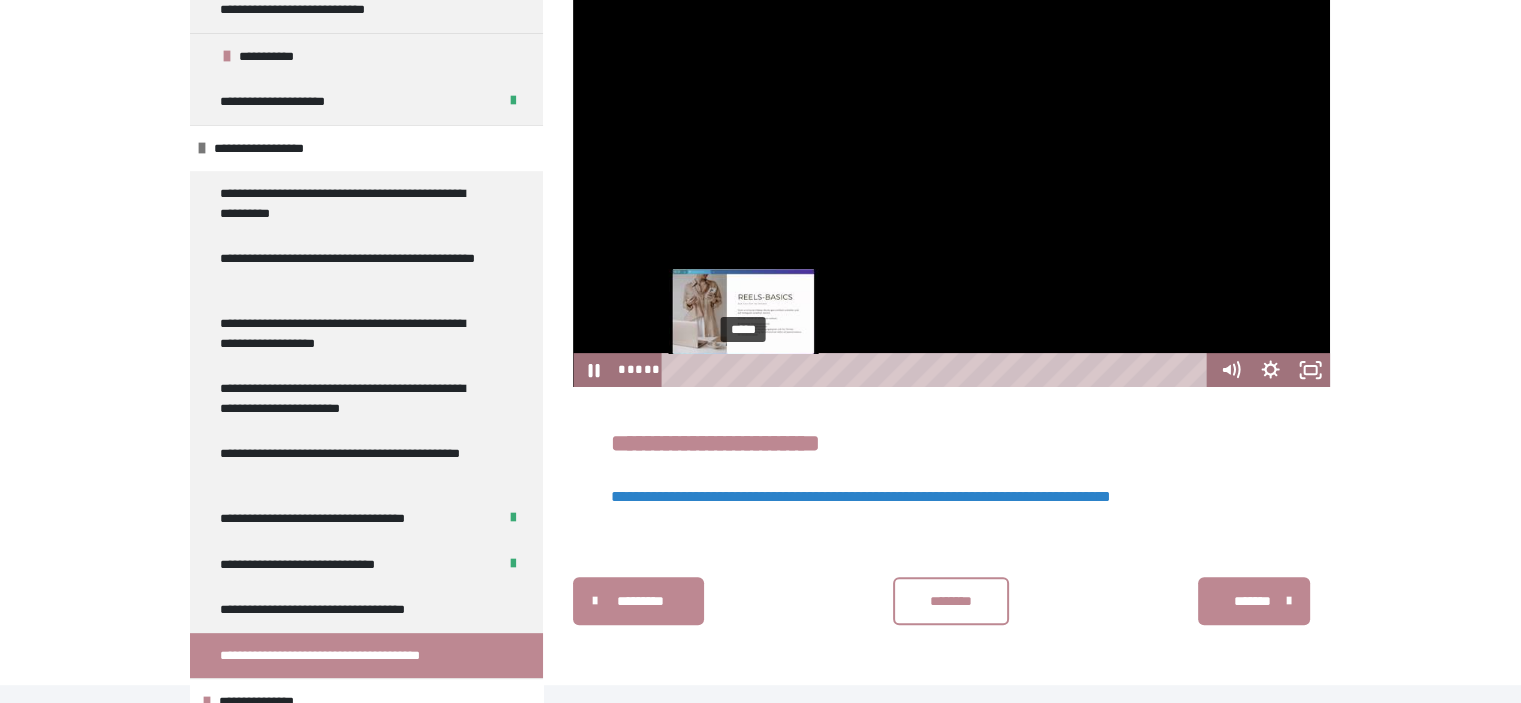 click on "*****" at bounding box center (938, 370) 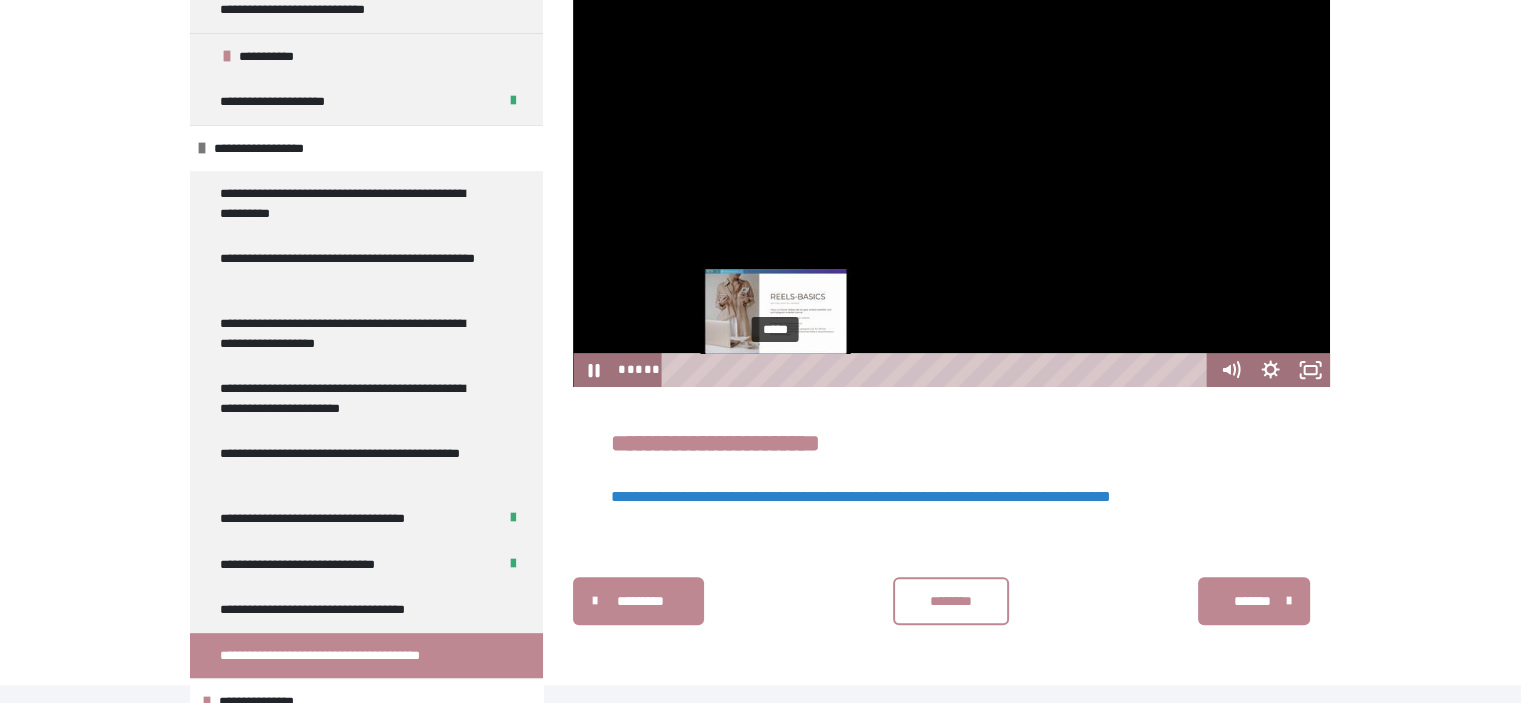 click on "*****" at bounding box center [938, 370] 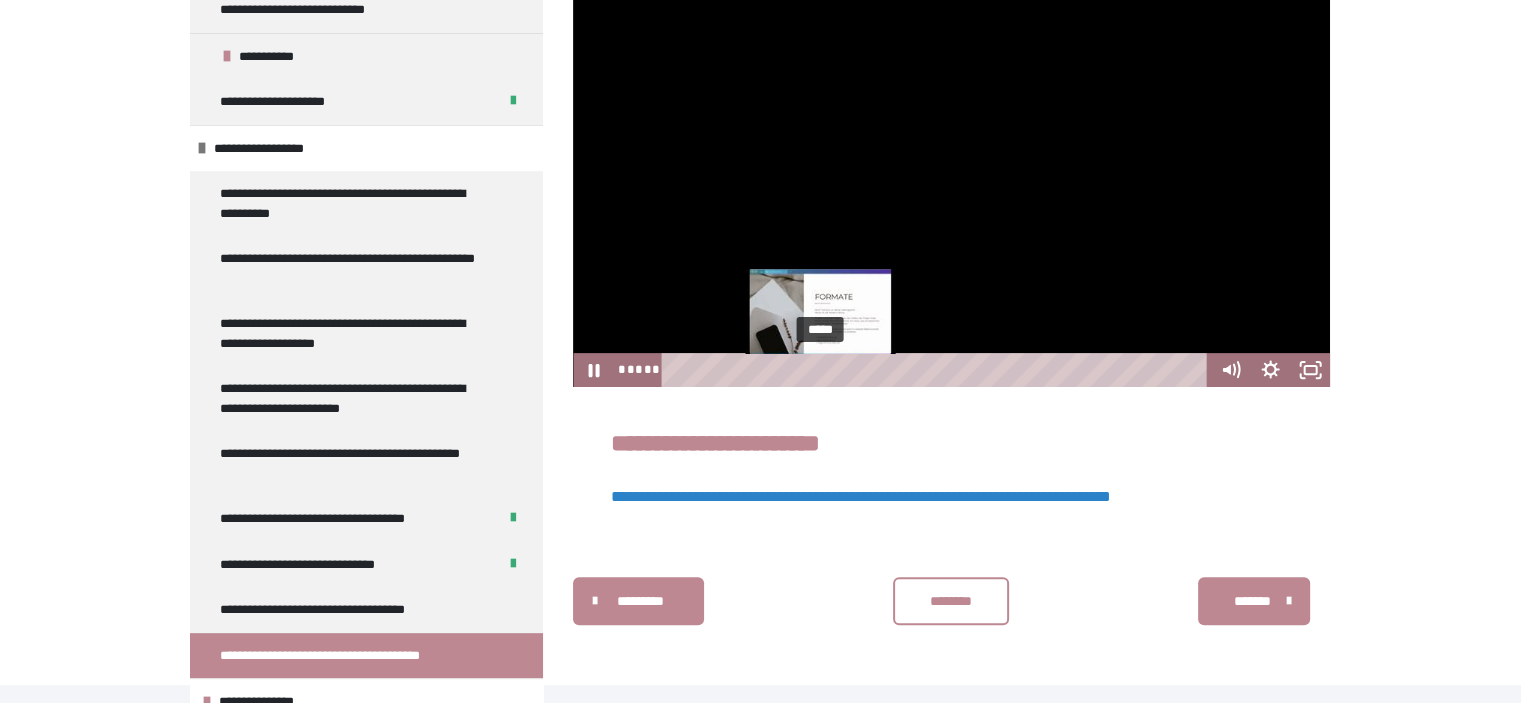 click on "*****" at bounding box center [938, 370] 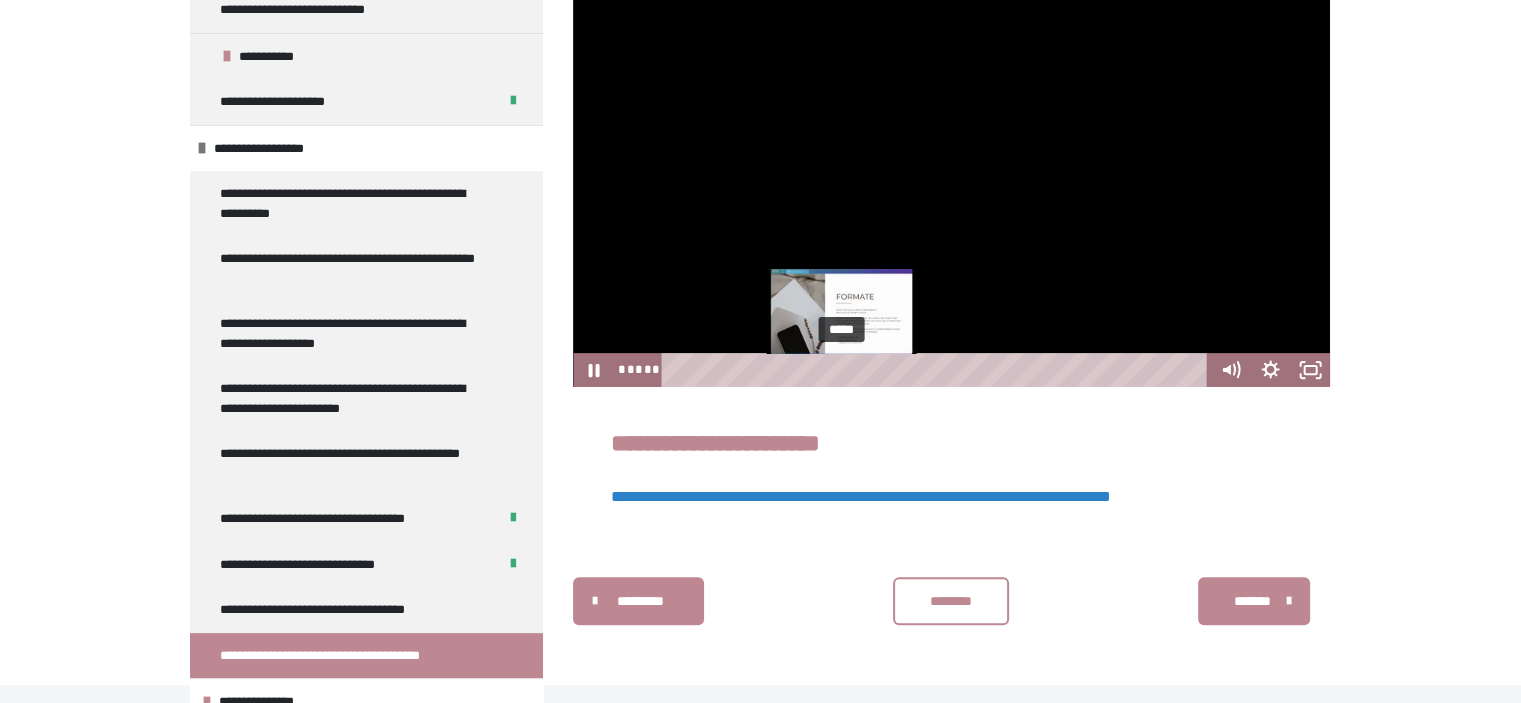 click on "*****" at bounding box center (938, 370) 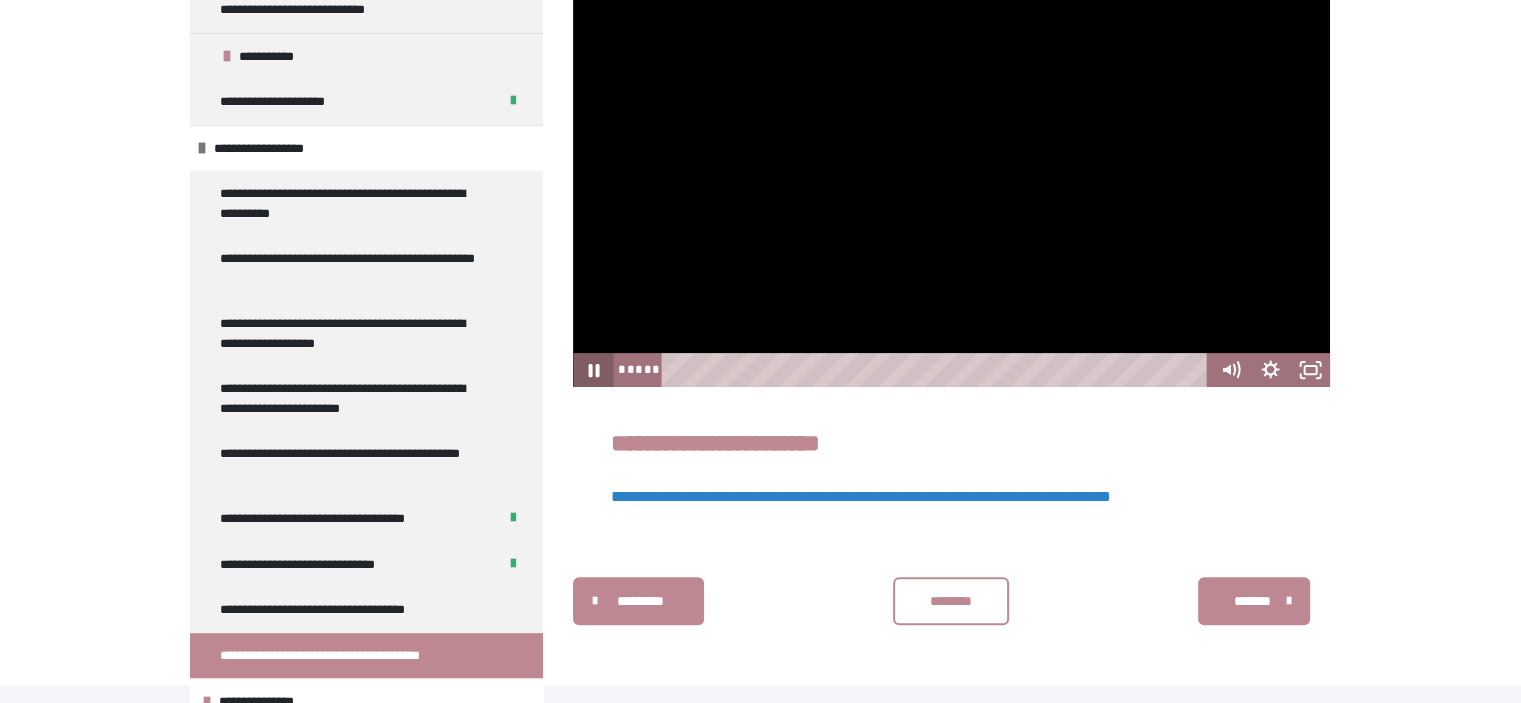 click 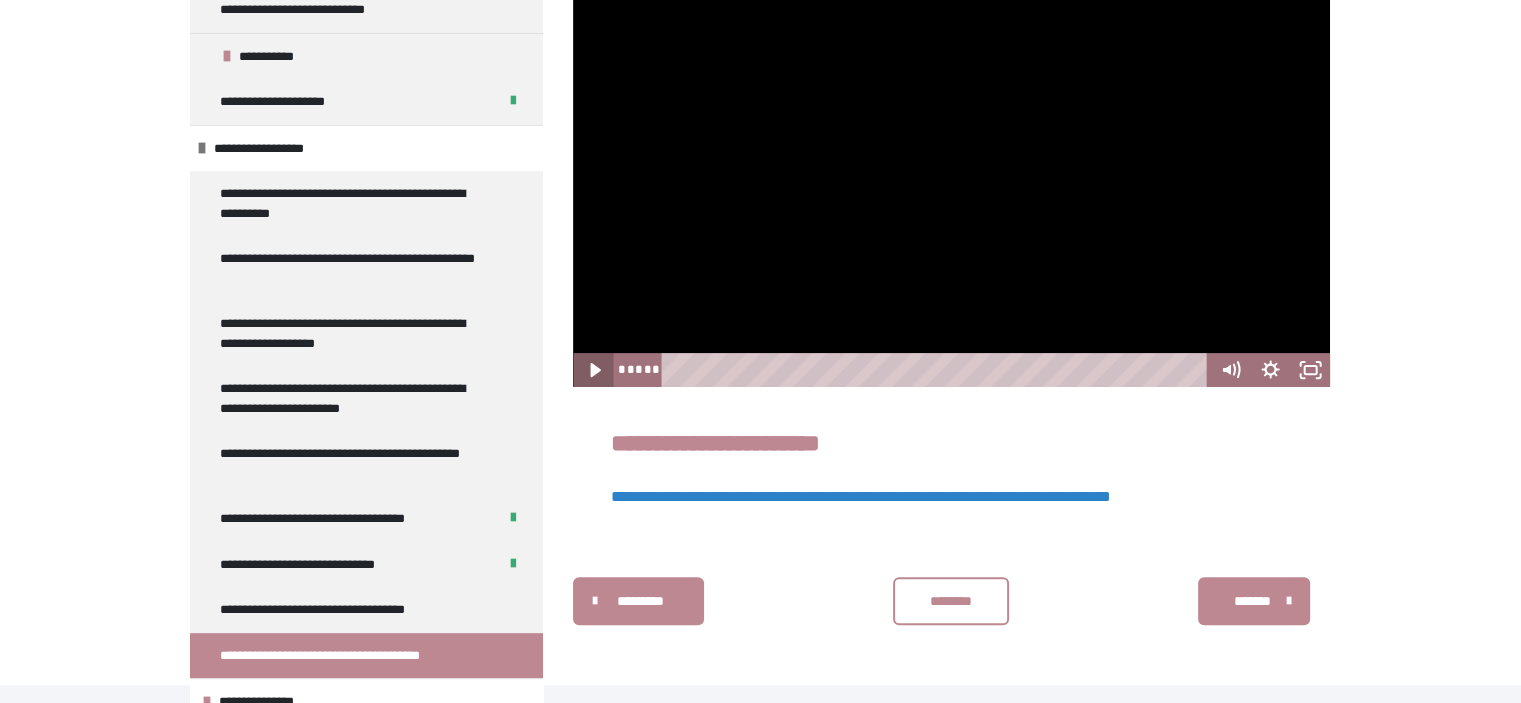 click 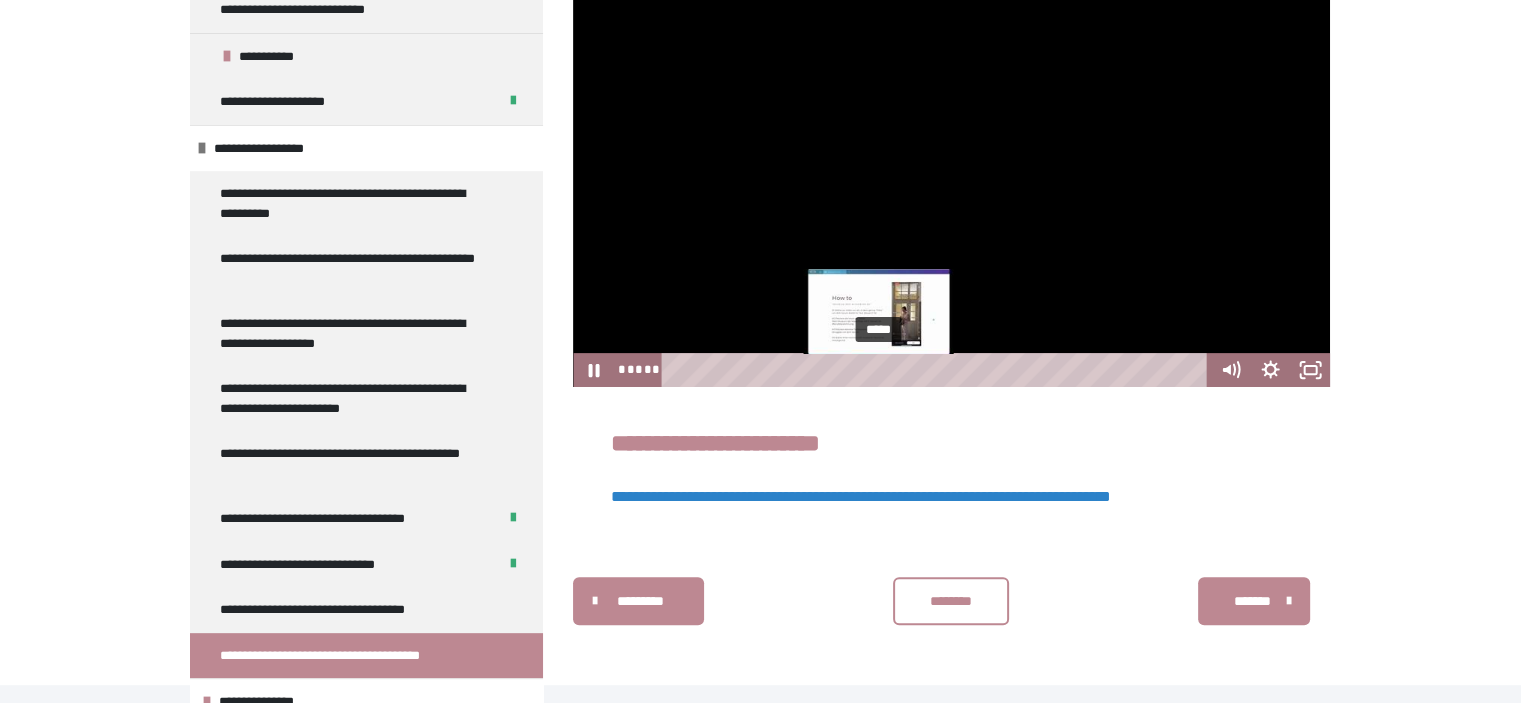 click on "*****" at bounding box center [938, 370] 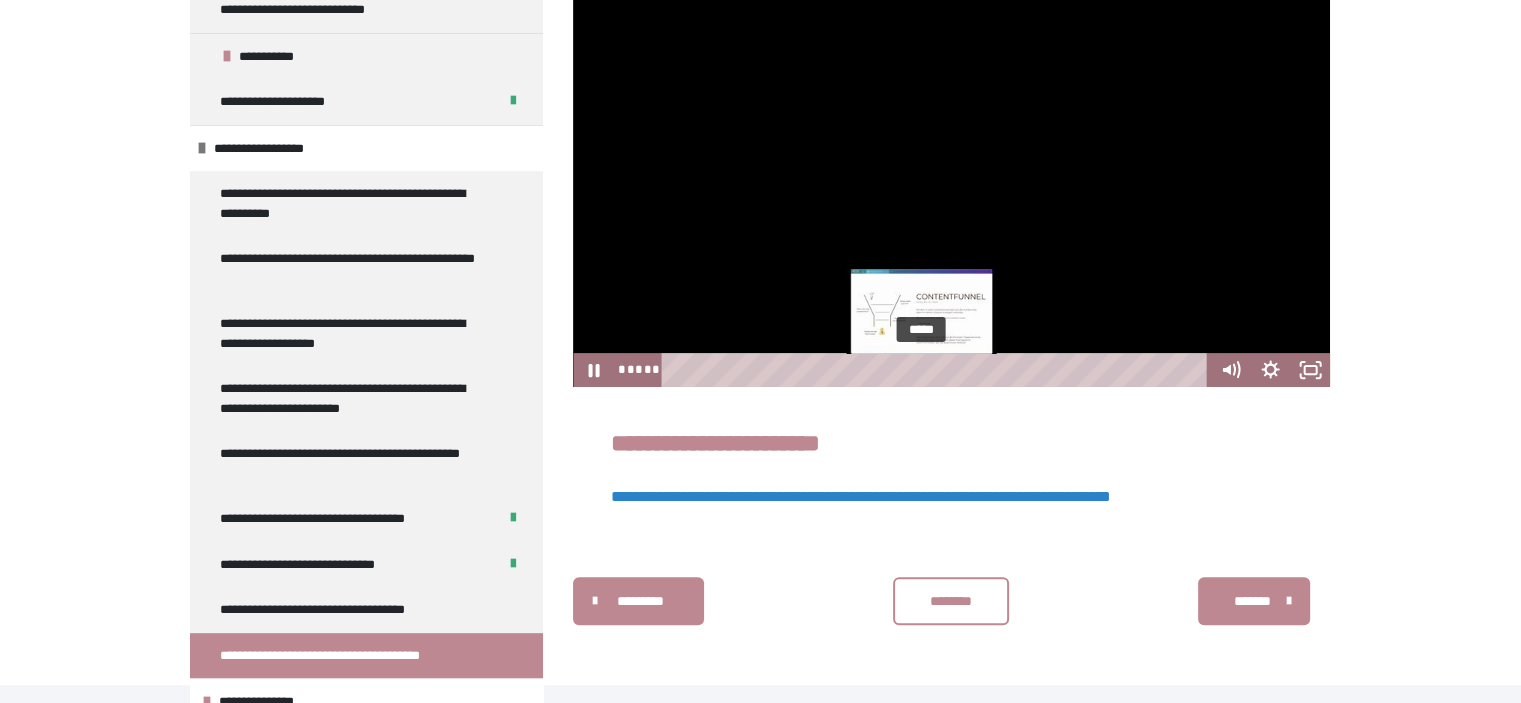 click on "*****" at bounding box center [938, 370] 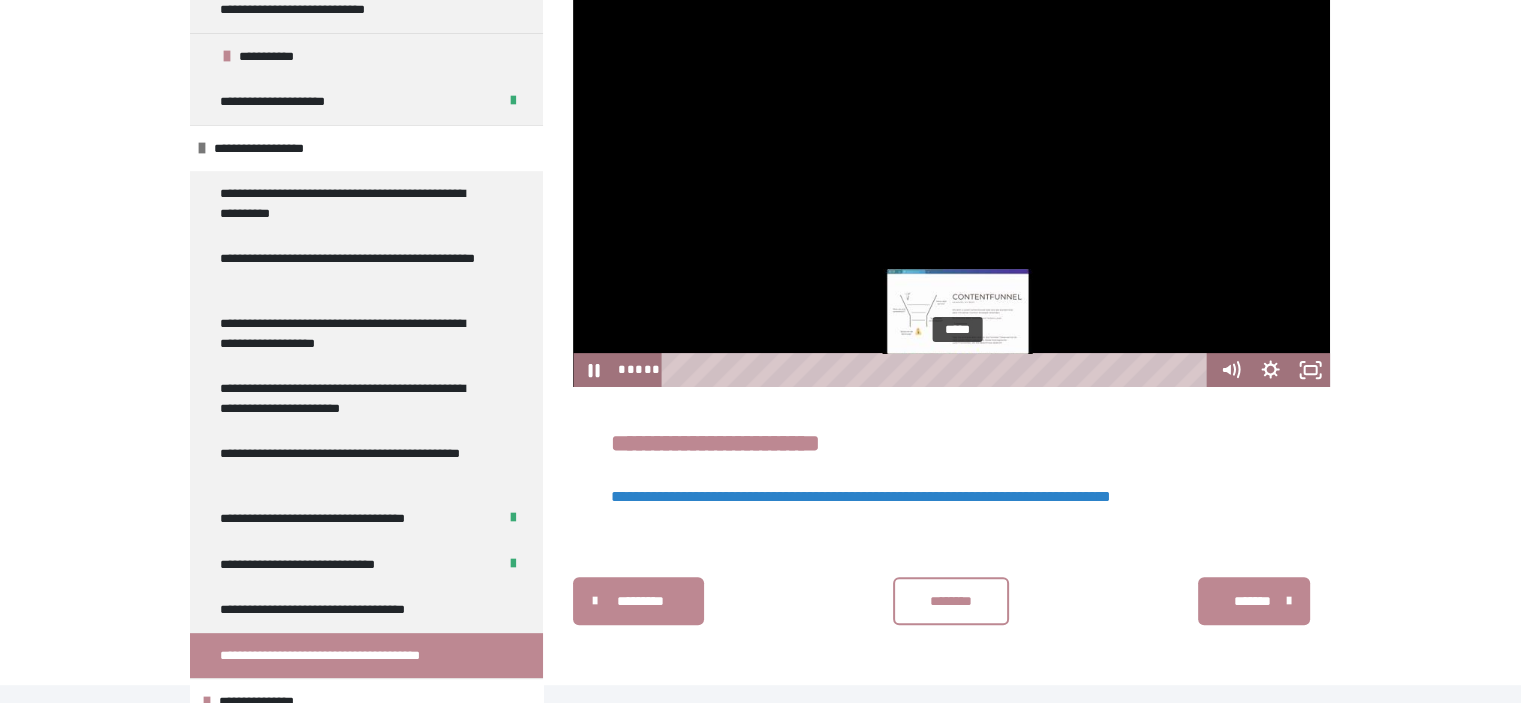 click on "*****" at bounding box center [938, 370] 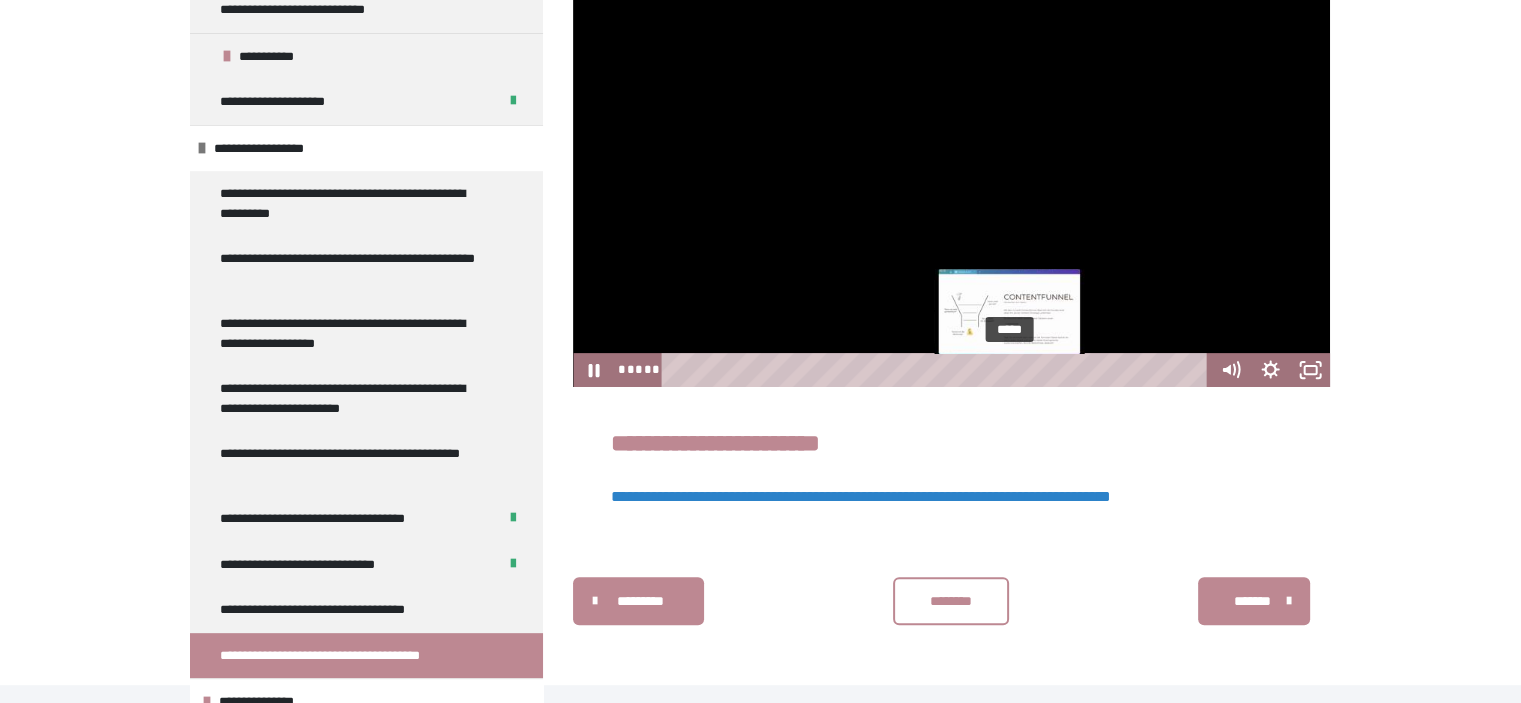 click on "*****" at bounding box center [938, 370] 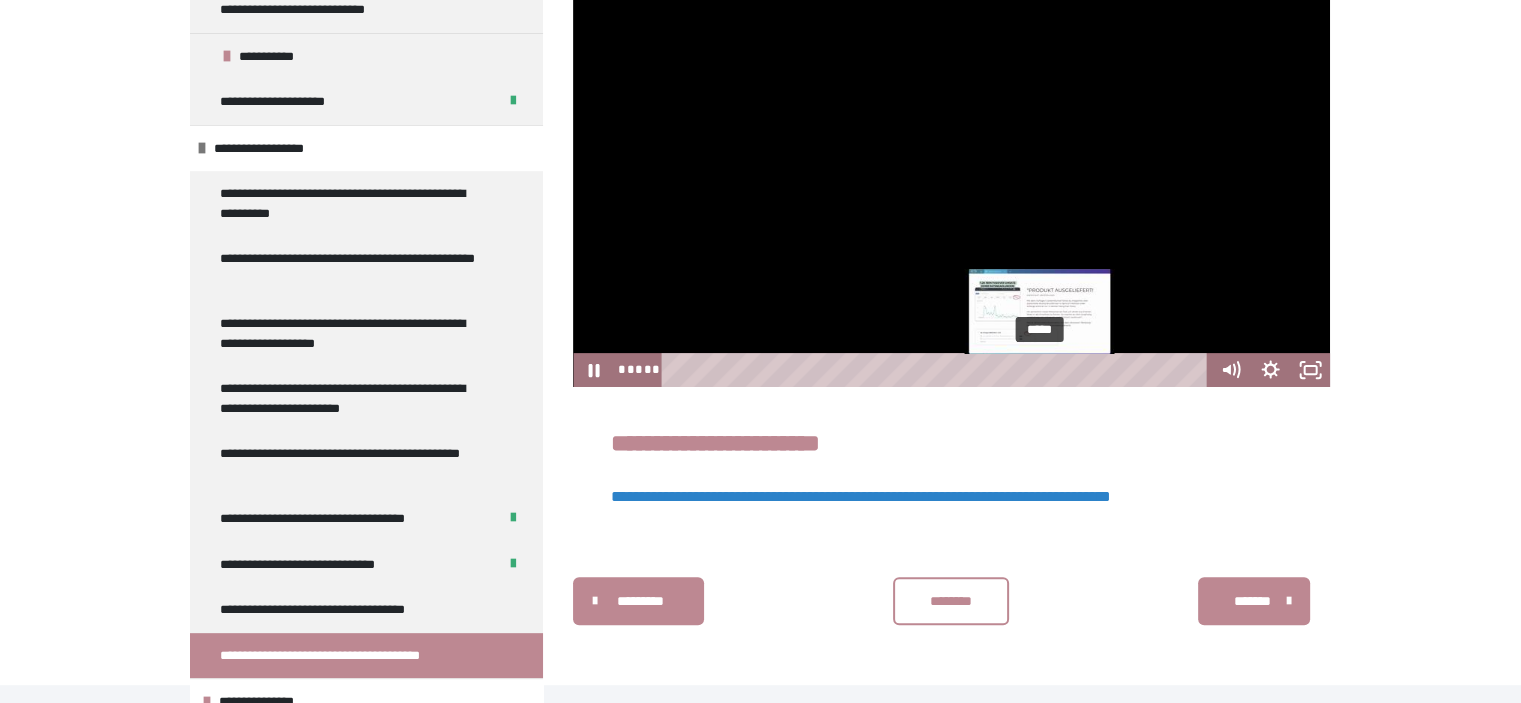 click on "*****" at bounding box center [938, 370] 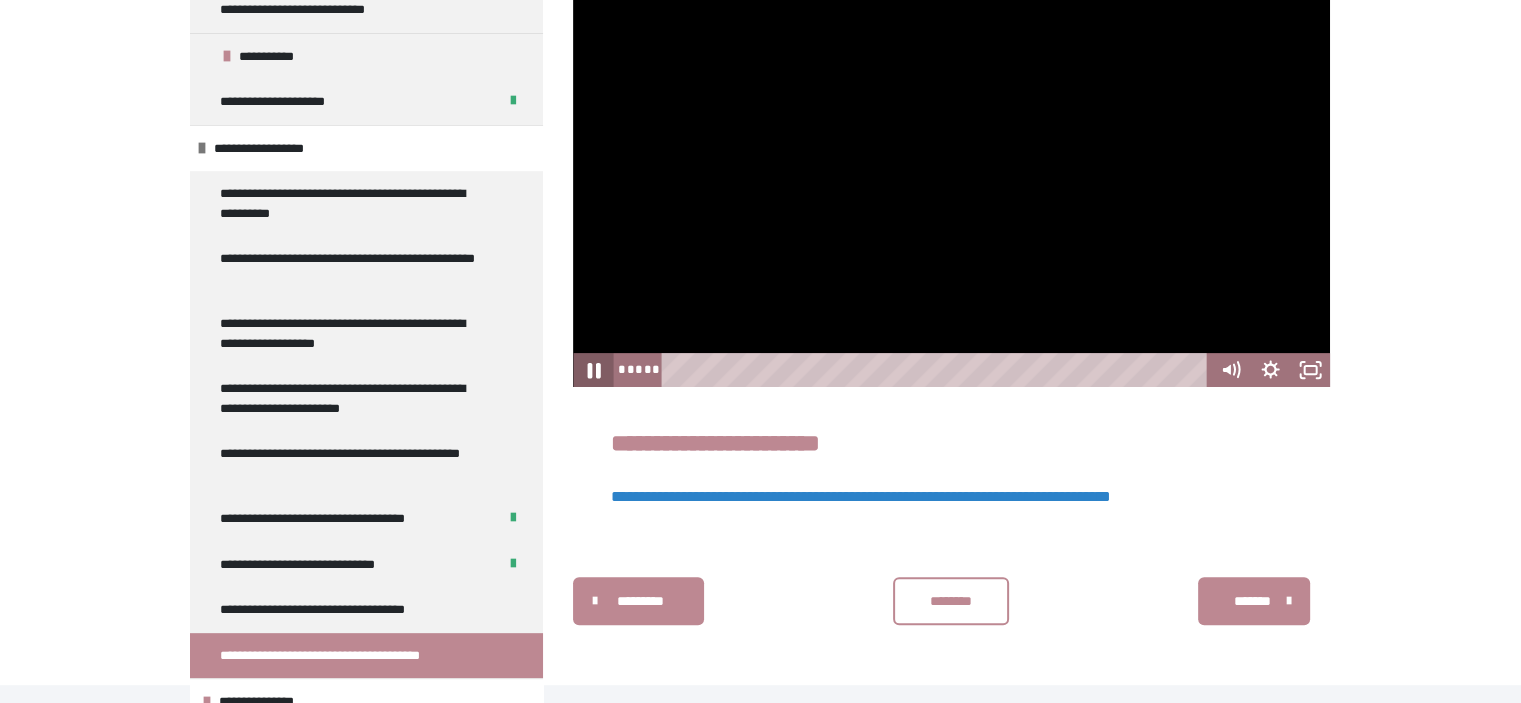 click 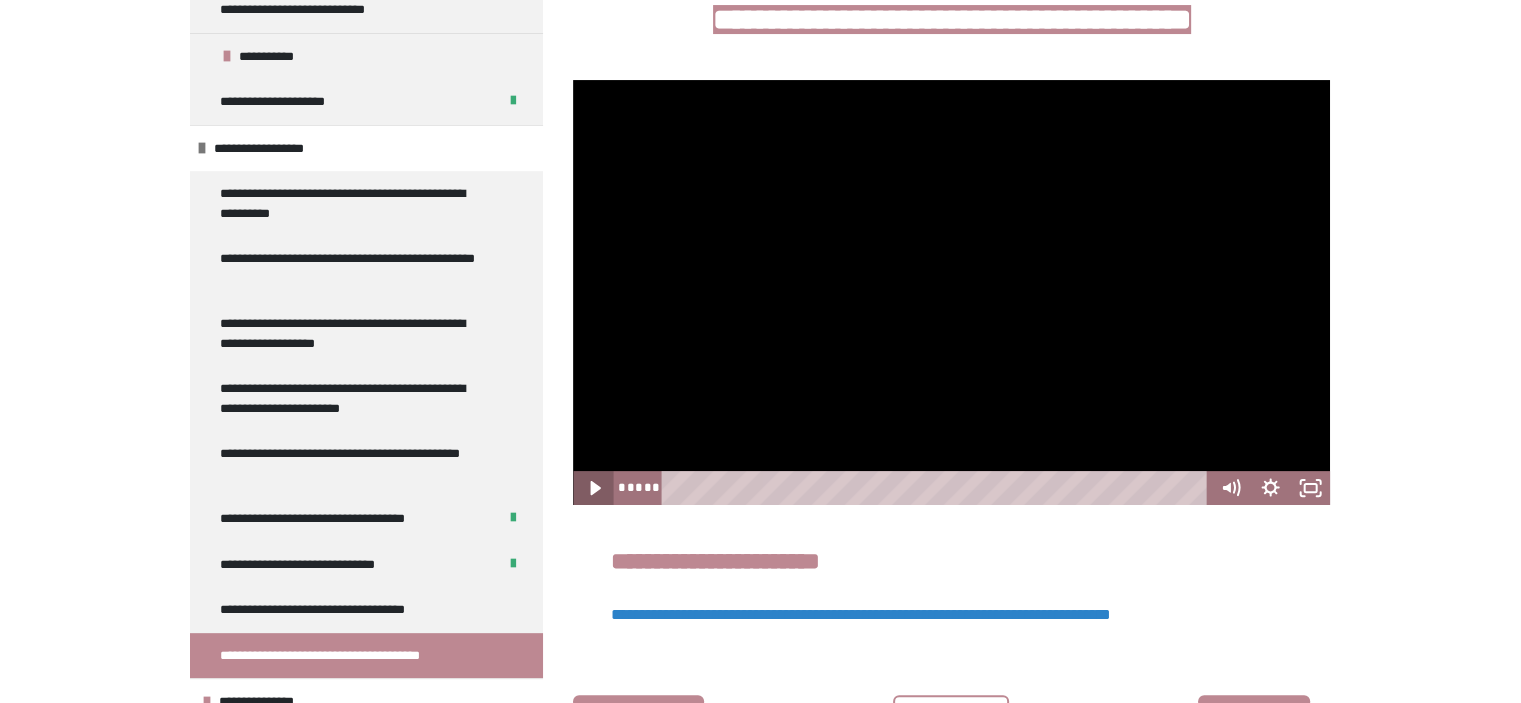 scroll, scrollTop: 360, scrollLeft: 0, axis: vertical 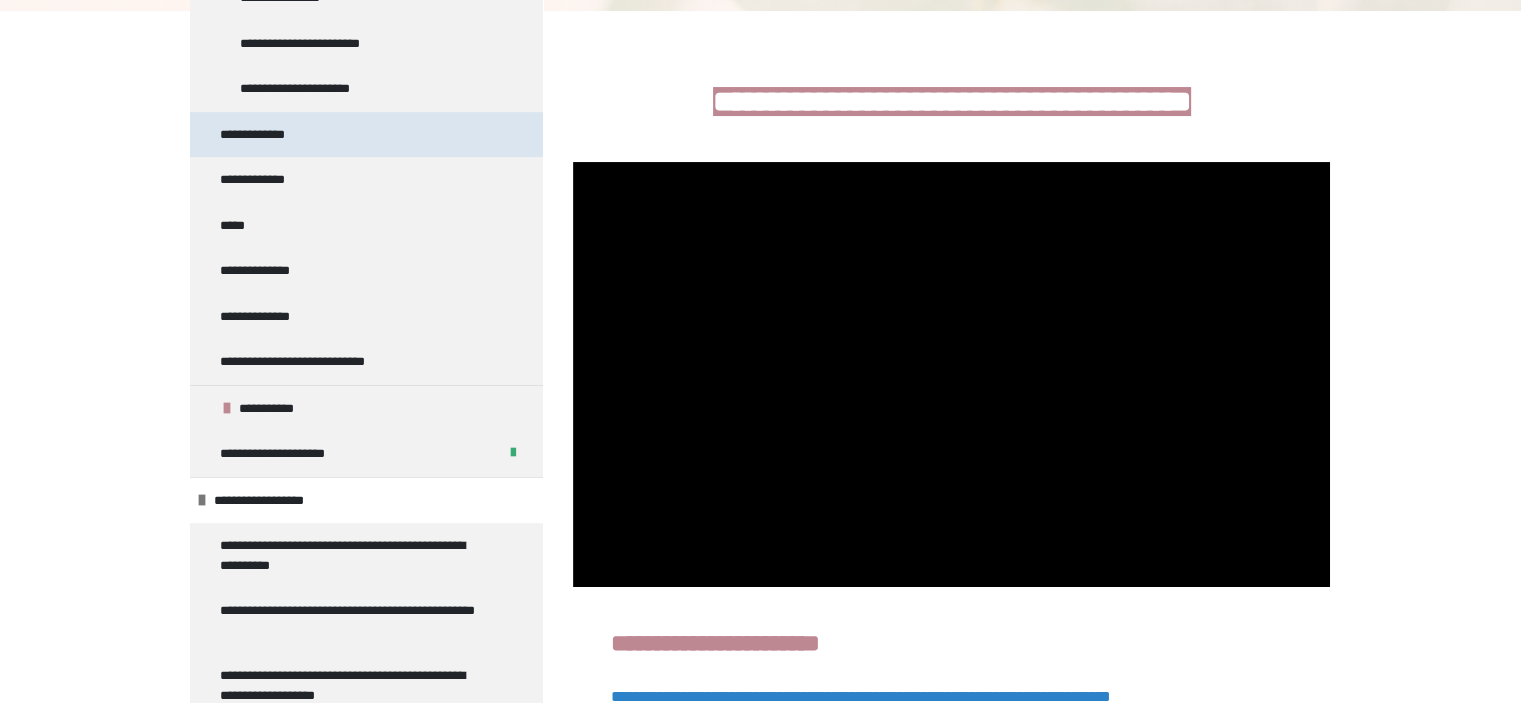 click on "**********" at bounding box center (269, 135) 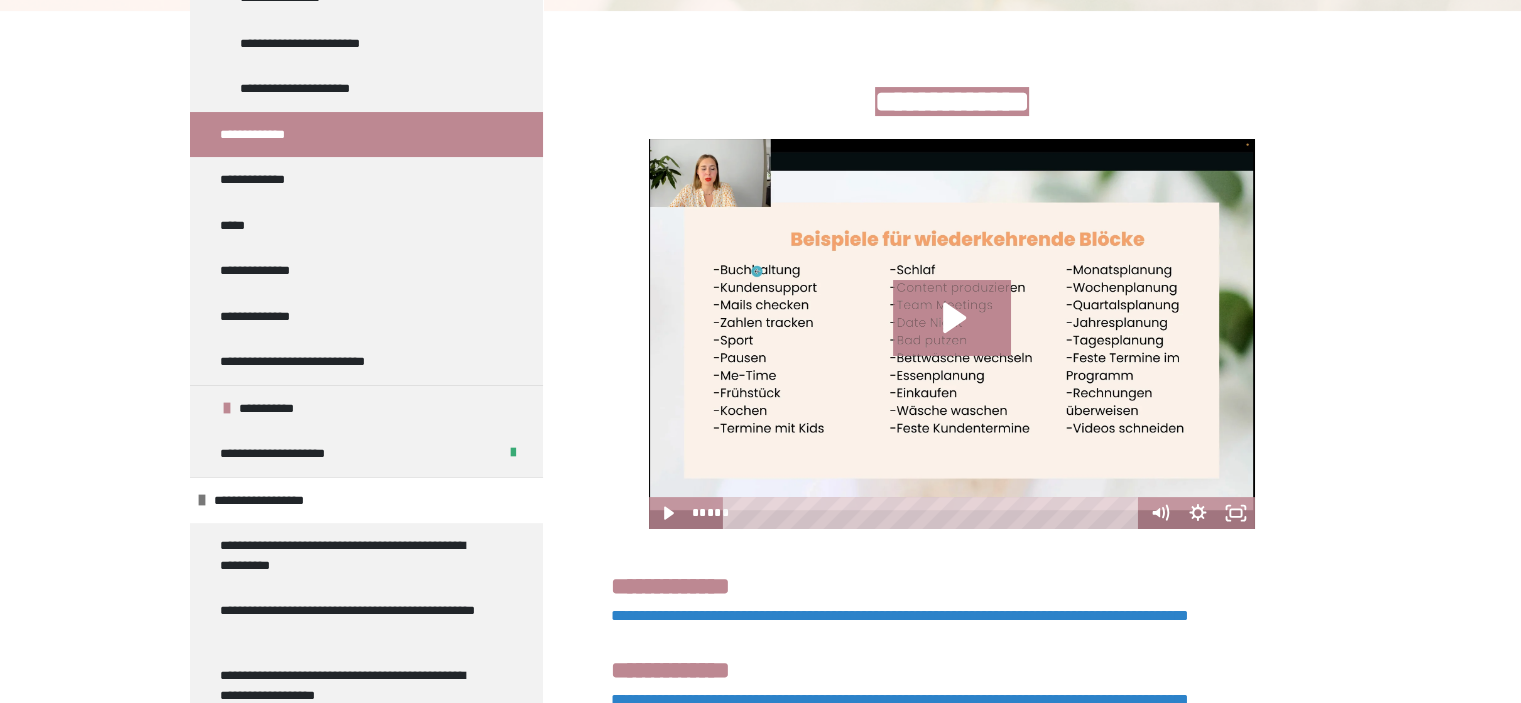 scroll, scrollTop: 169, scrollLeft: 0, axis: vertical 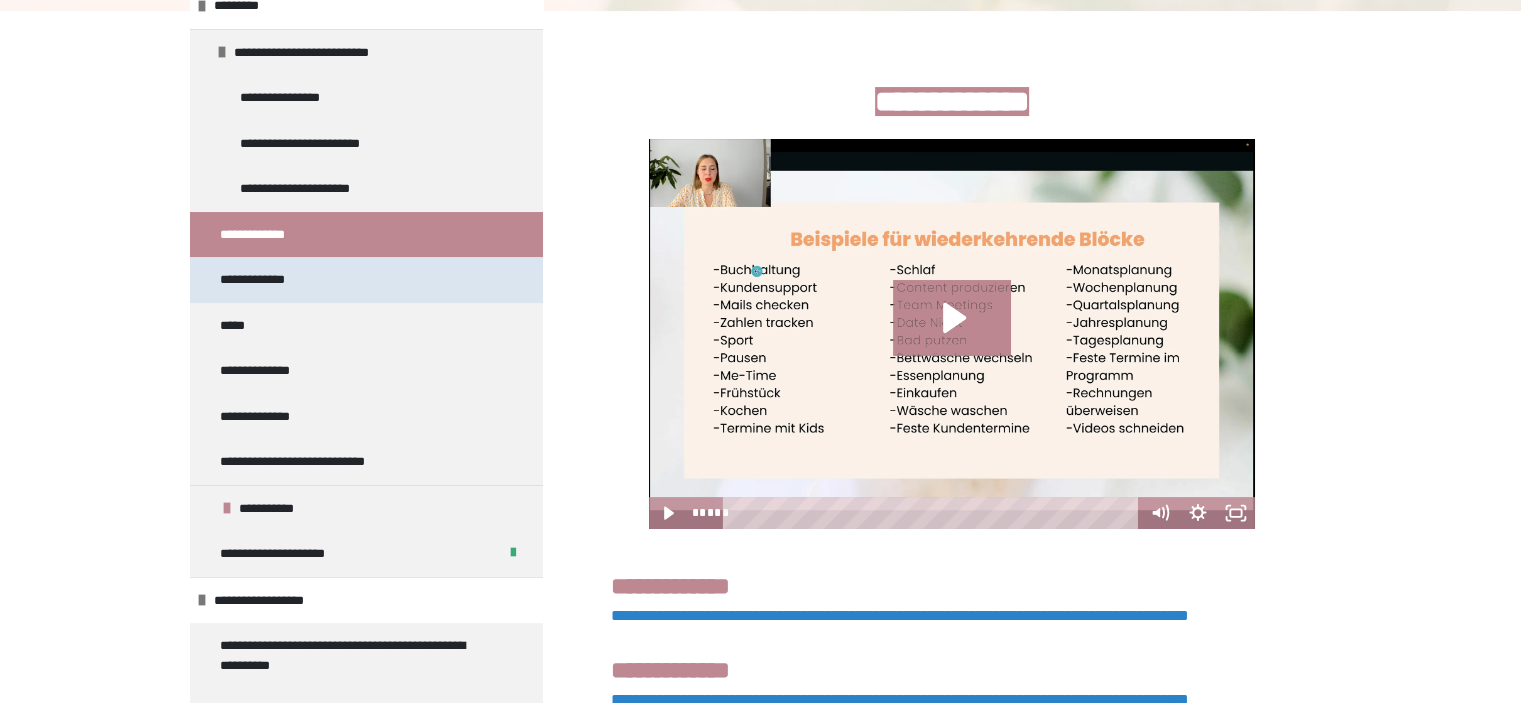 click on "**********" at bounding box center [265, 280] 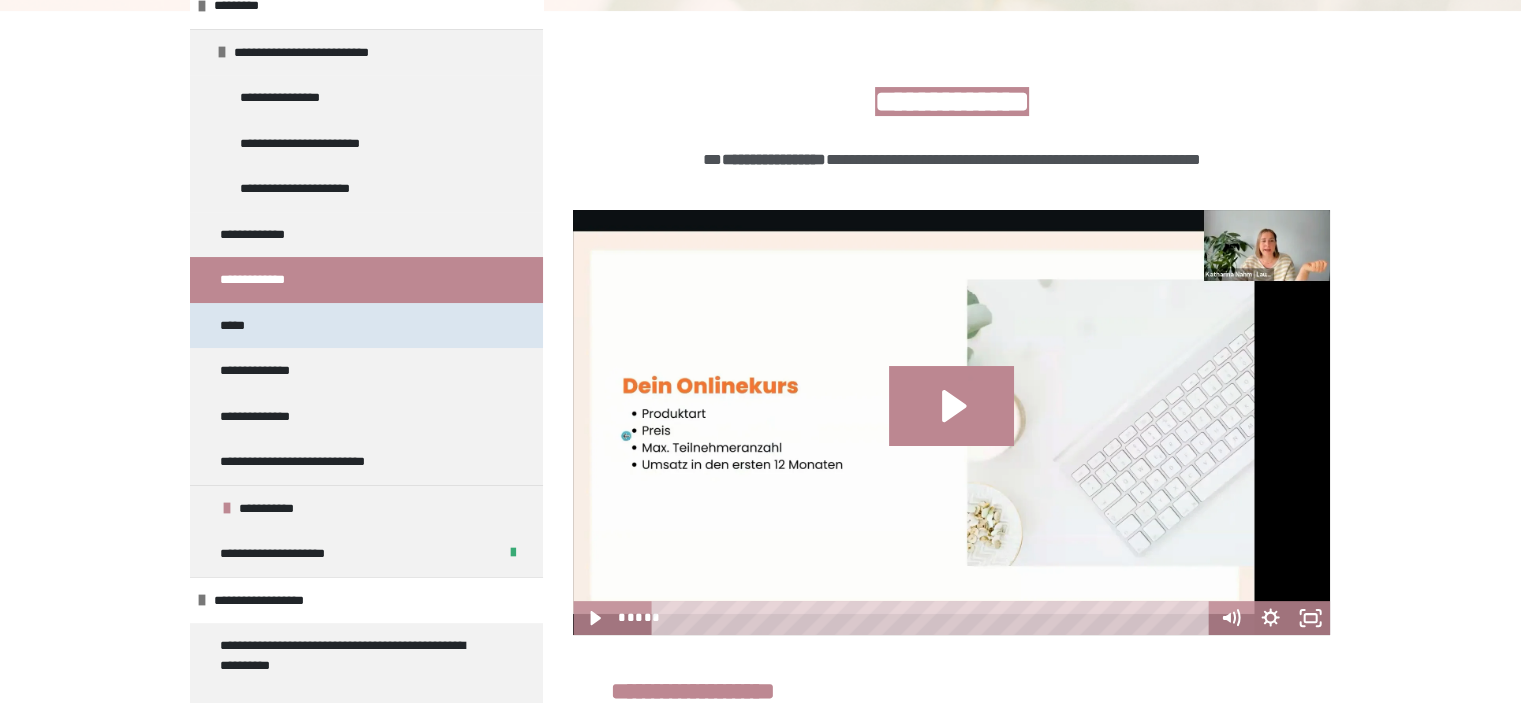 click on "*****" at bounding box center [366, 326] 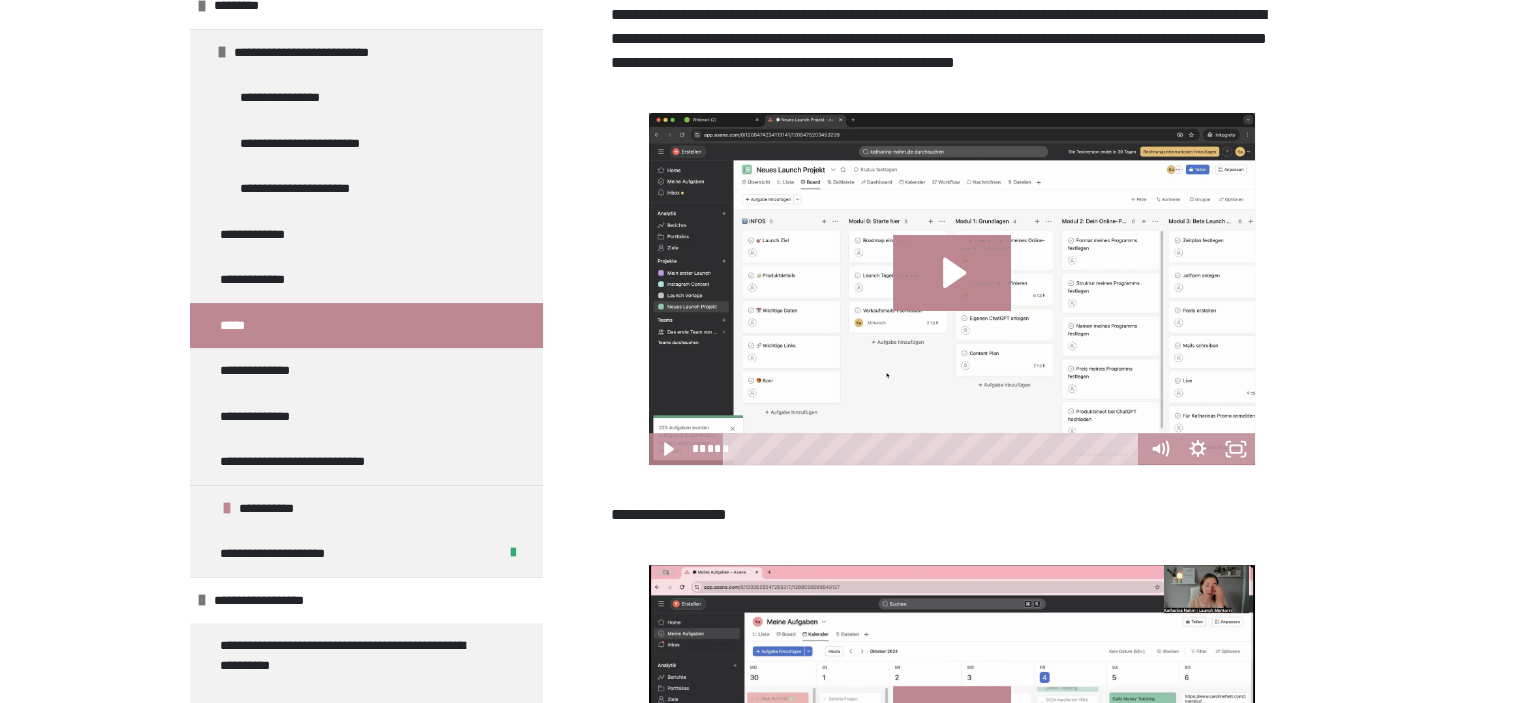 scroll, scrollTop: 470, scrollLeft: 0, axis: vertical 